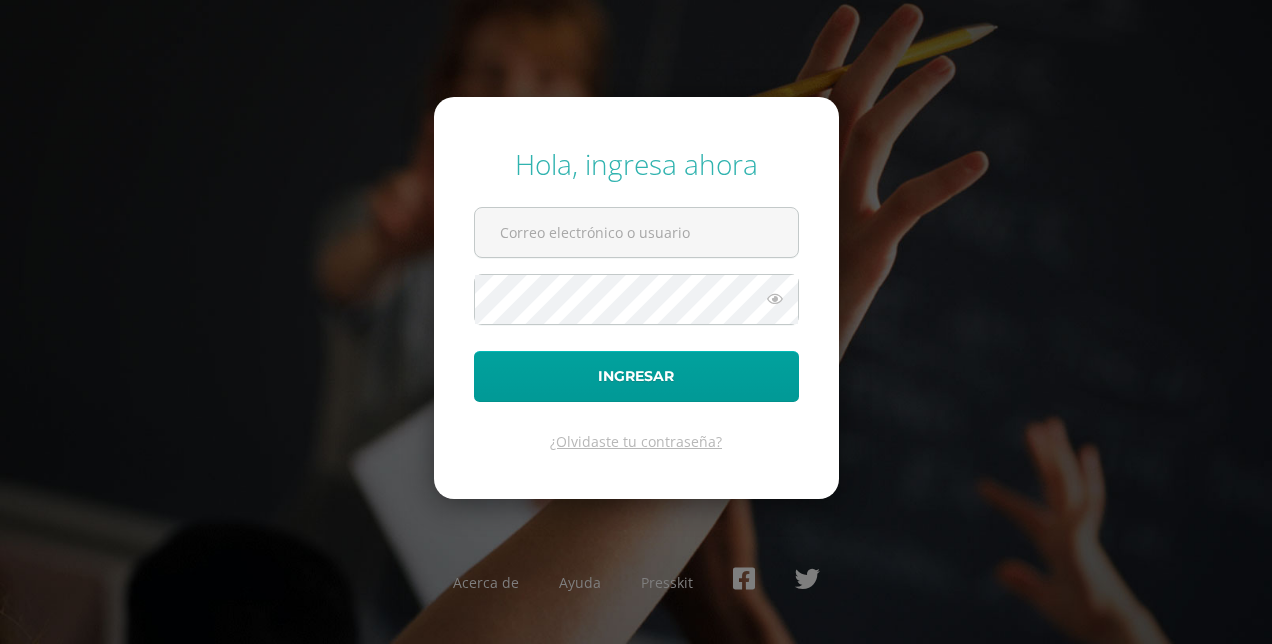 scroll, scrollTop: 0, scrollLeft: 0, axis: both 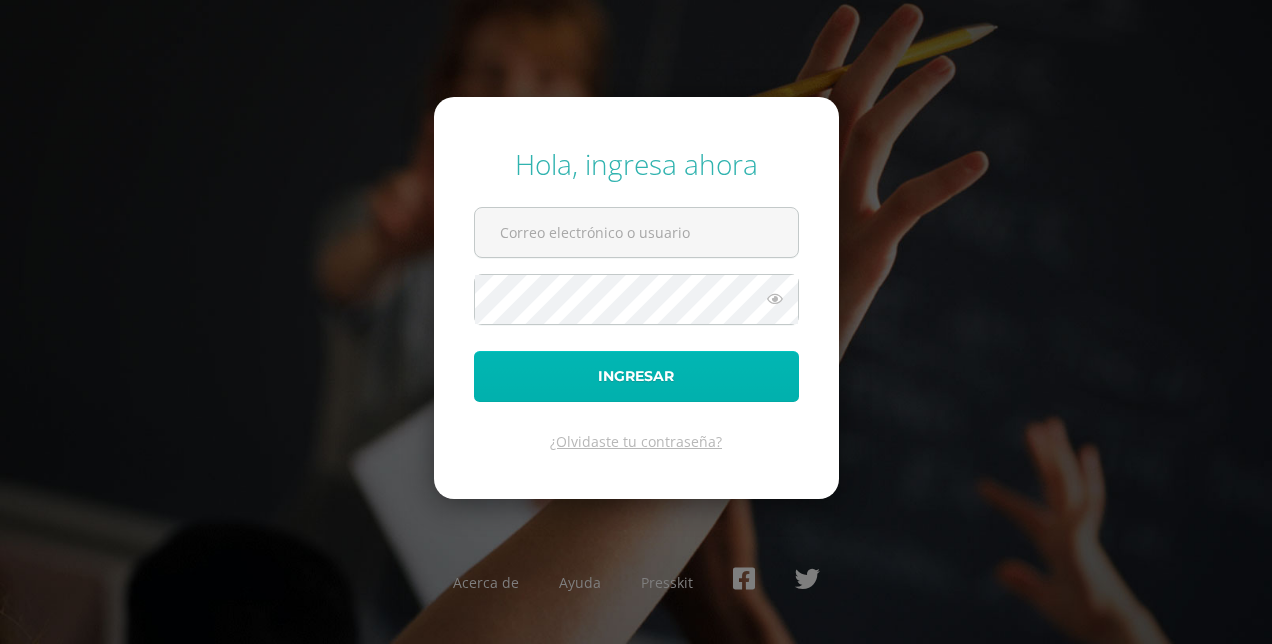 click on "Ingresar" at bounding box center (636, 376) 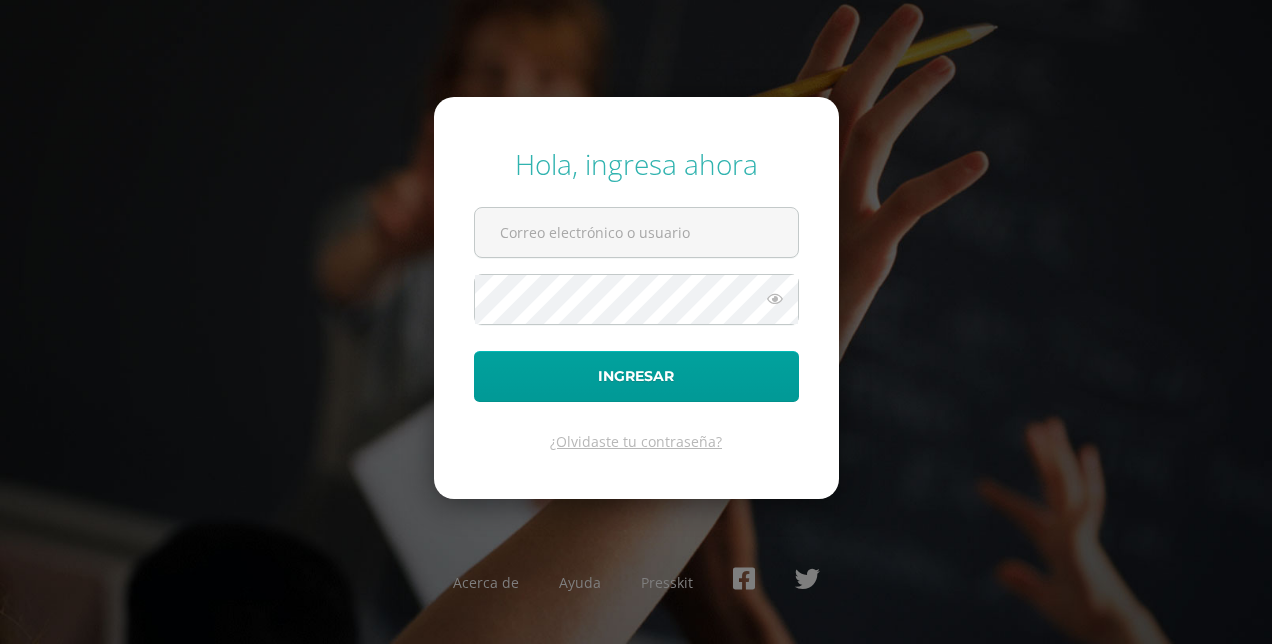 scroll, scrollTop: 0, scrollLeft: 0, axis: both 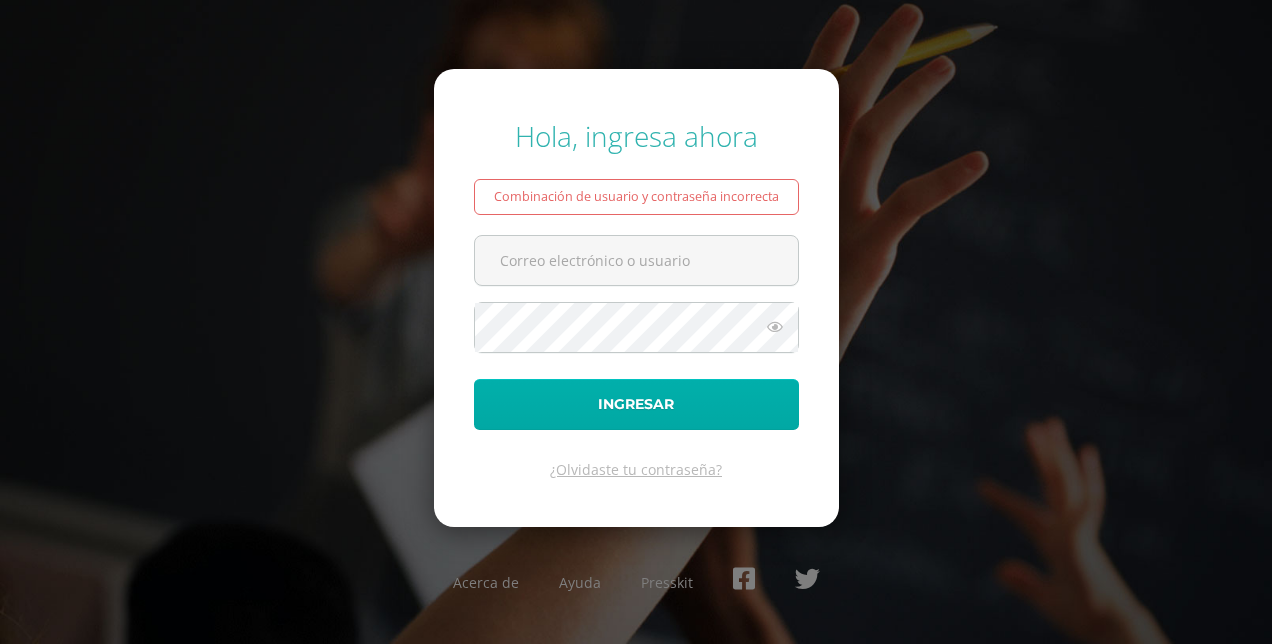 type on "londyretanamonterroso@gmail.com" 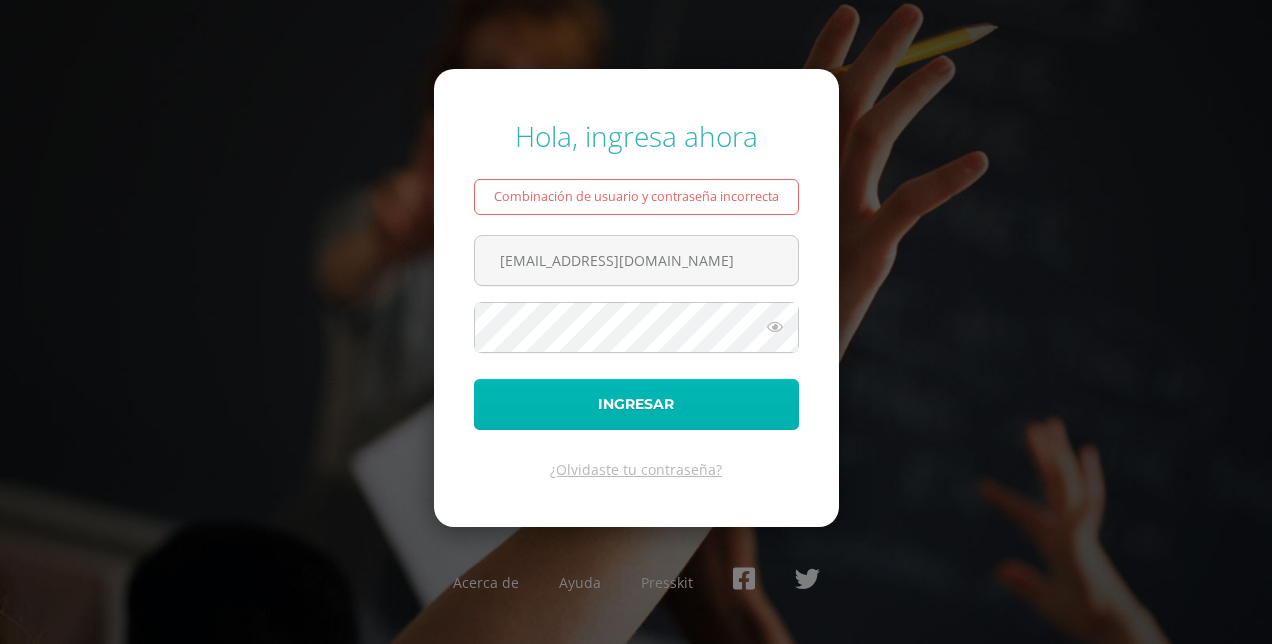 click on "Ingresar" at bounding box center (636, 404) 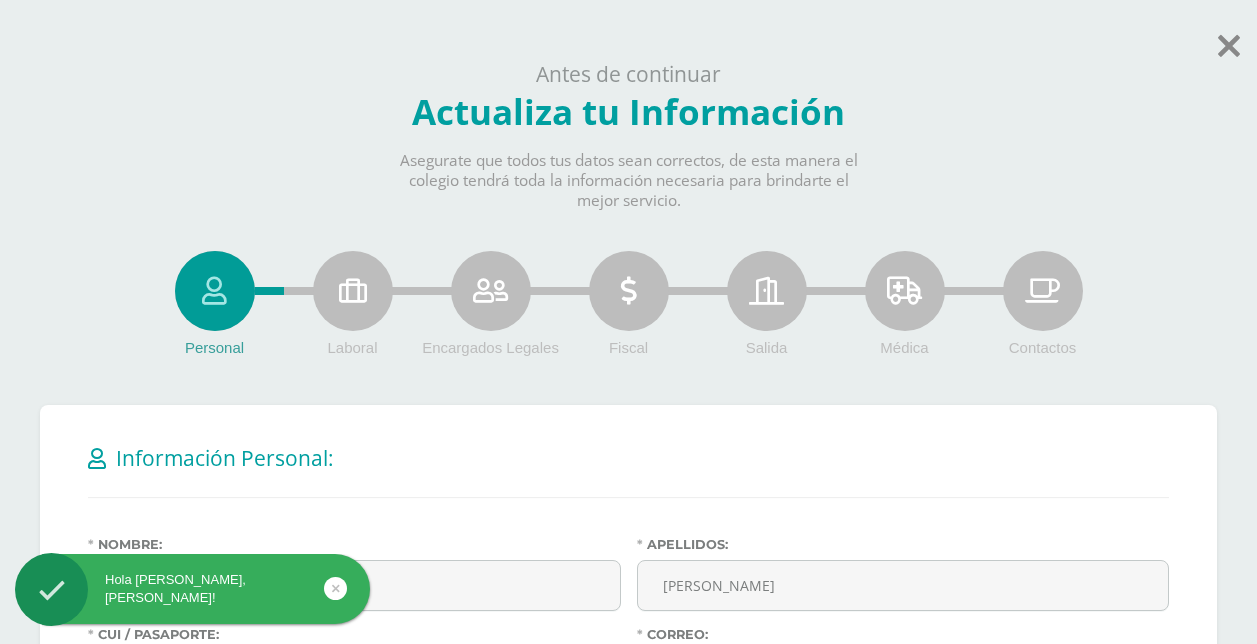 scroll, scrollTop: 0, scrollLeft: 0, axis: both 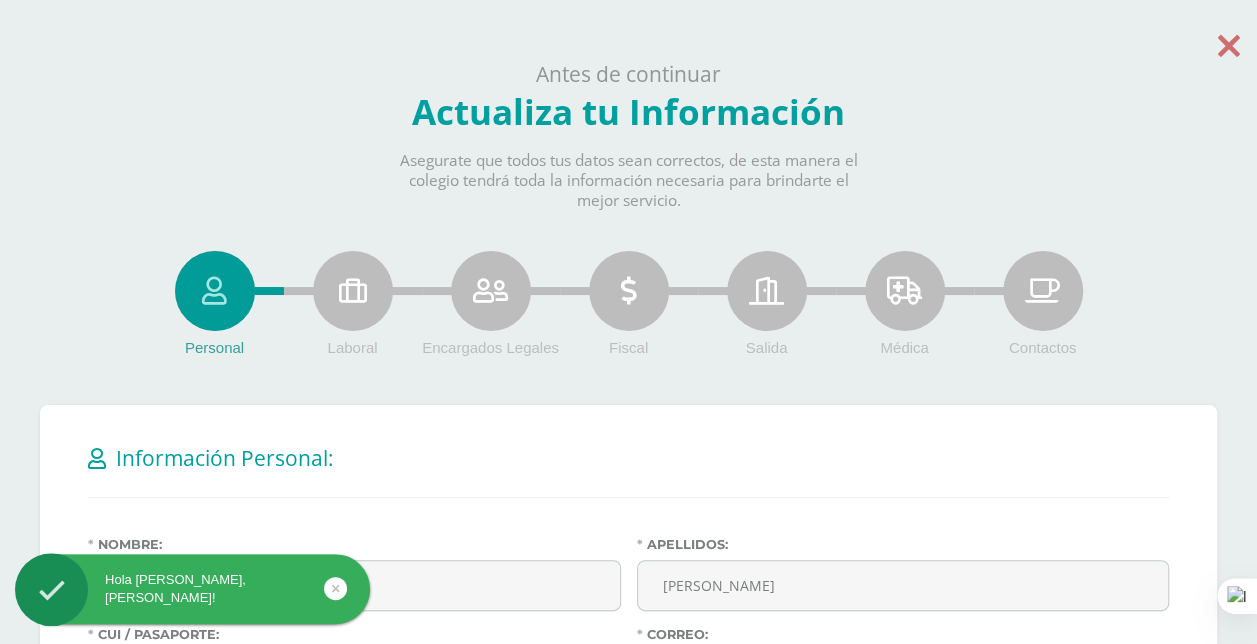 click at bounding box center (1229, 45) 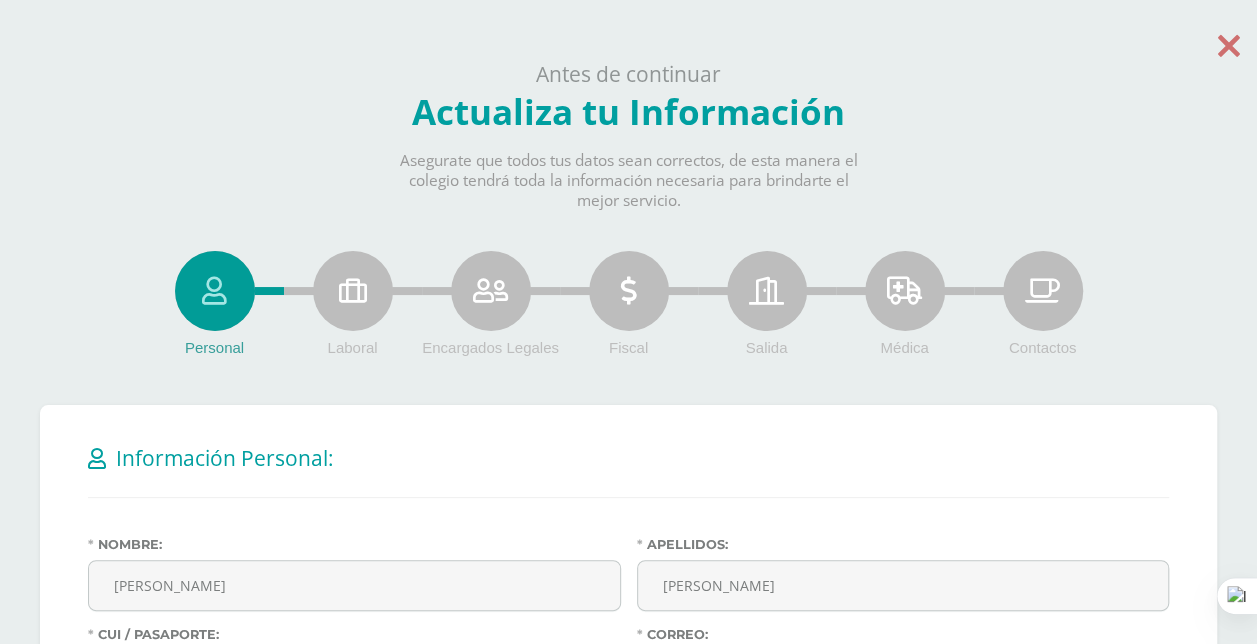 click at bounding box center [1229, 45] 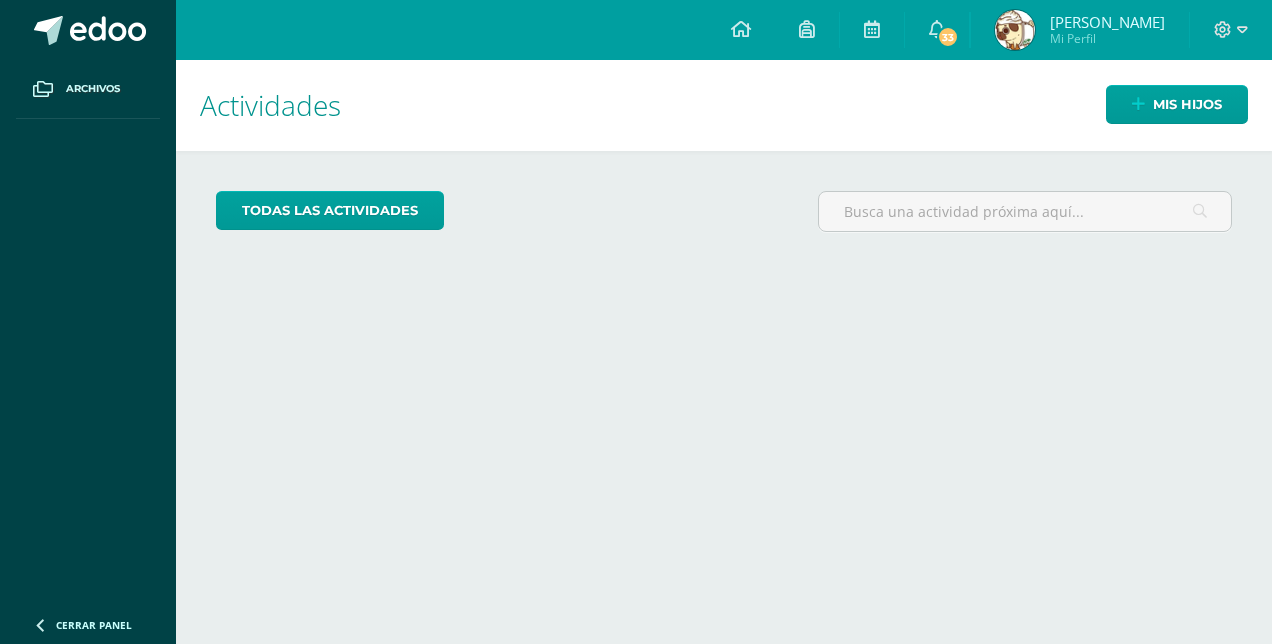 scroll, scrollTop: 0, scrollLeft: 0, axis: both 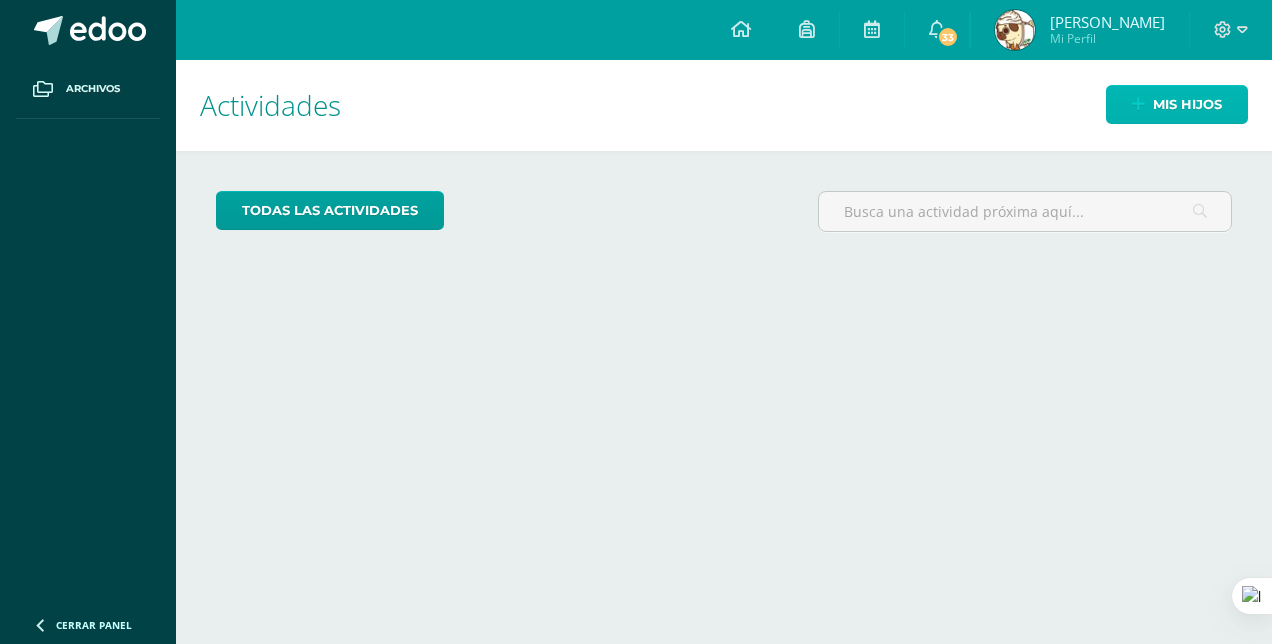 click on "Mis hijos" at bounding box center (1187, 104) 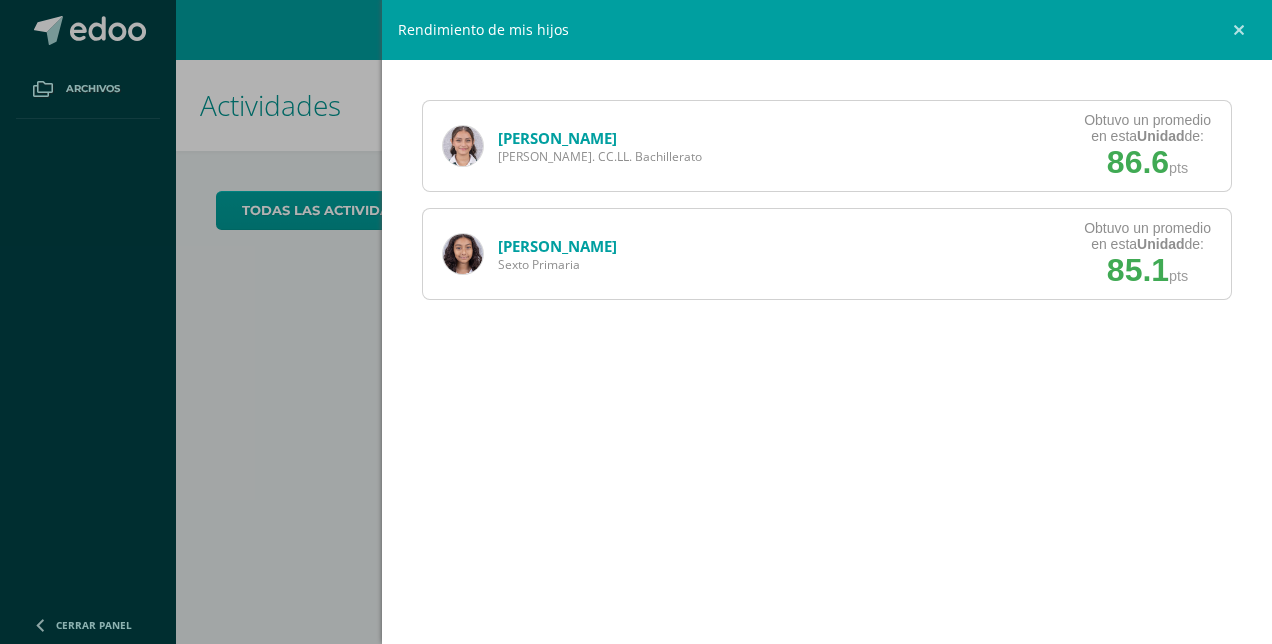 click at bounding box center [463, 146] 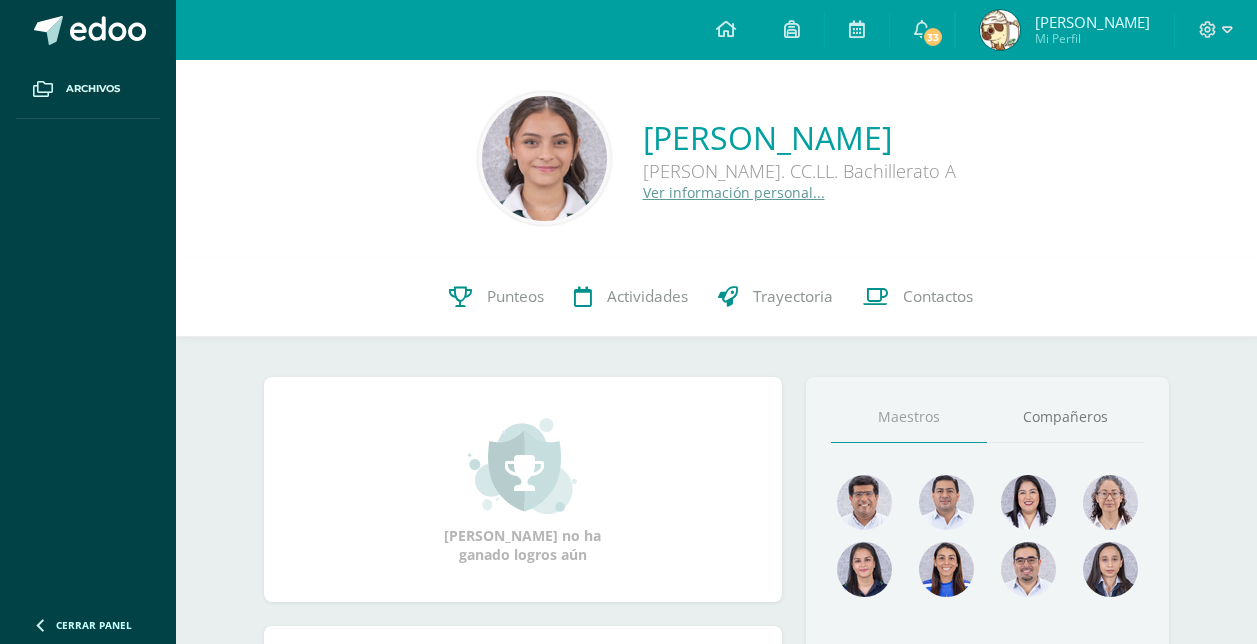 scroll, scrollTop: 0, scrollLeft: 0, axis: both 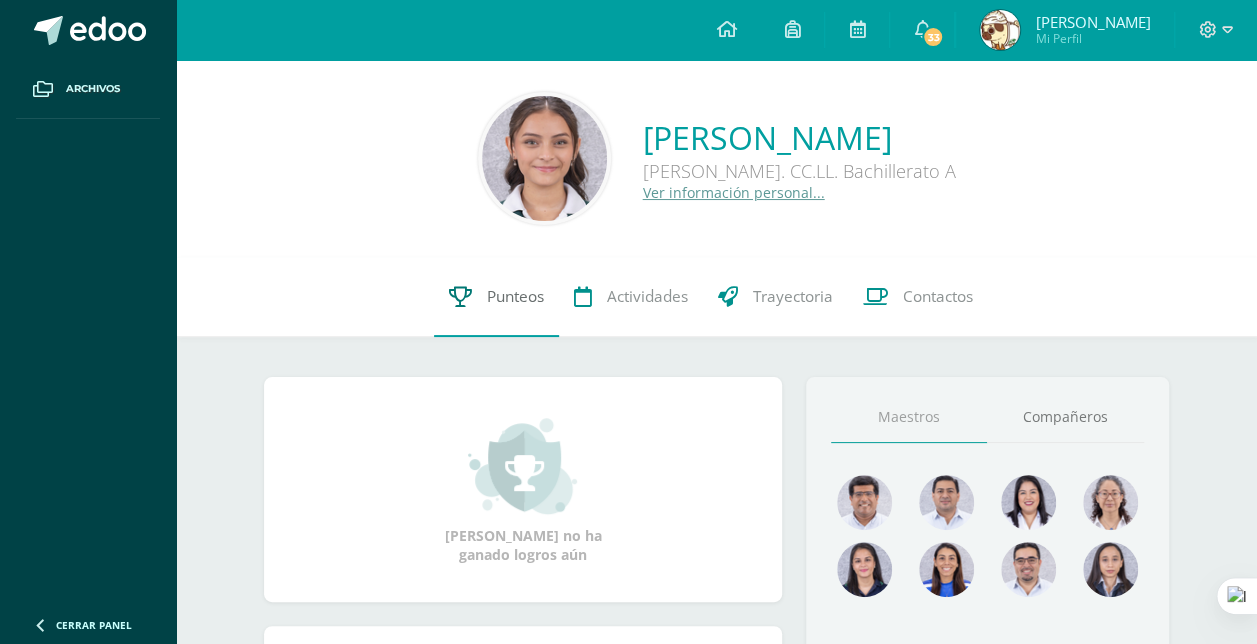 click on "Punteos" at bounding box center [515, 296] 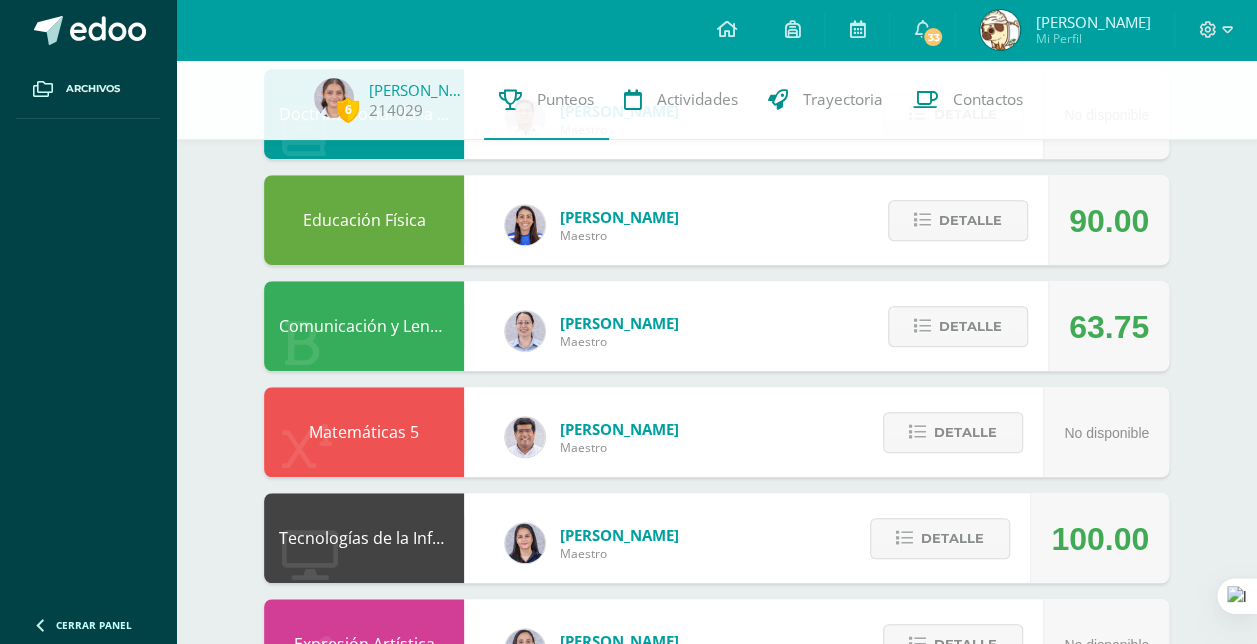 scroll, scrollTop: 459, scrollLeft: 0, axis: vertical 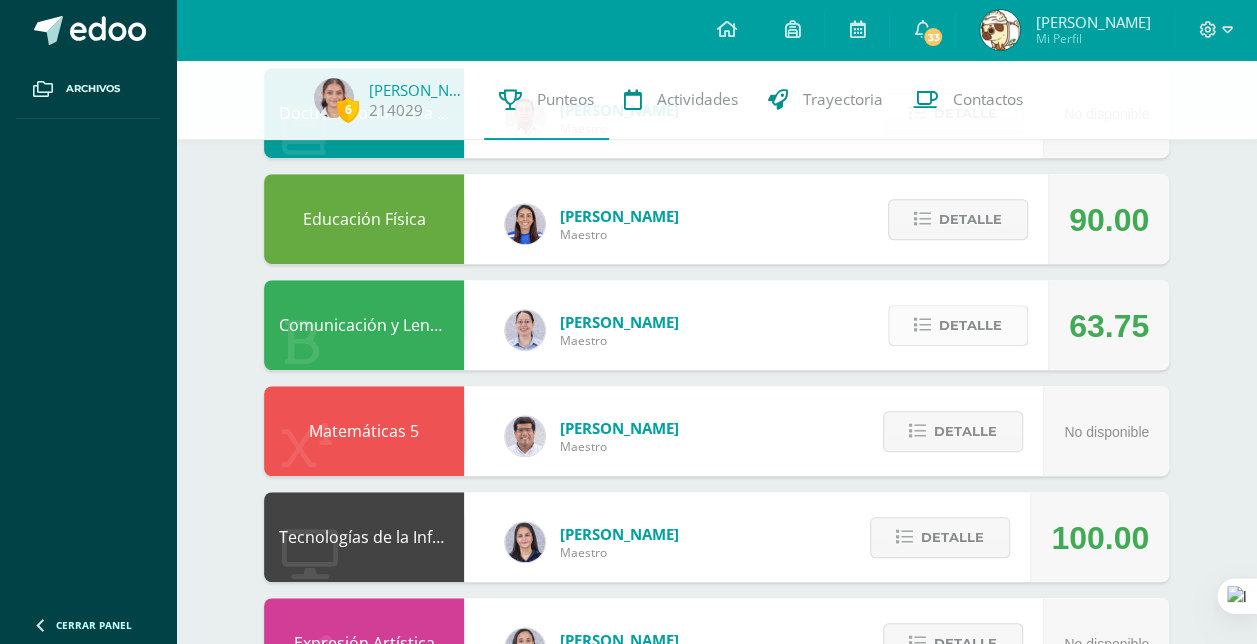 click on "Detalle" at bounding box center [970, 325] 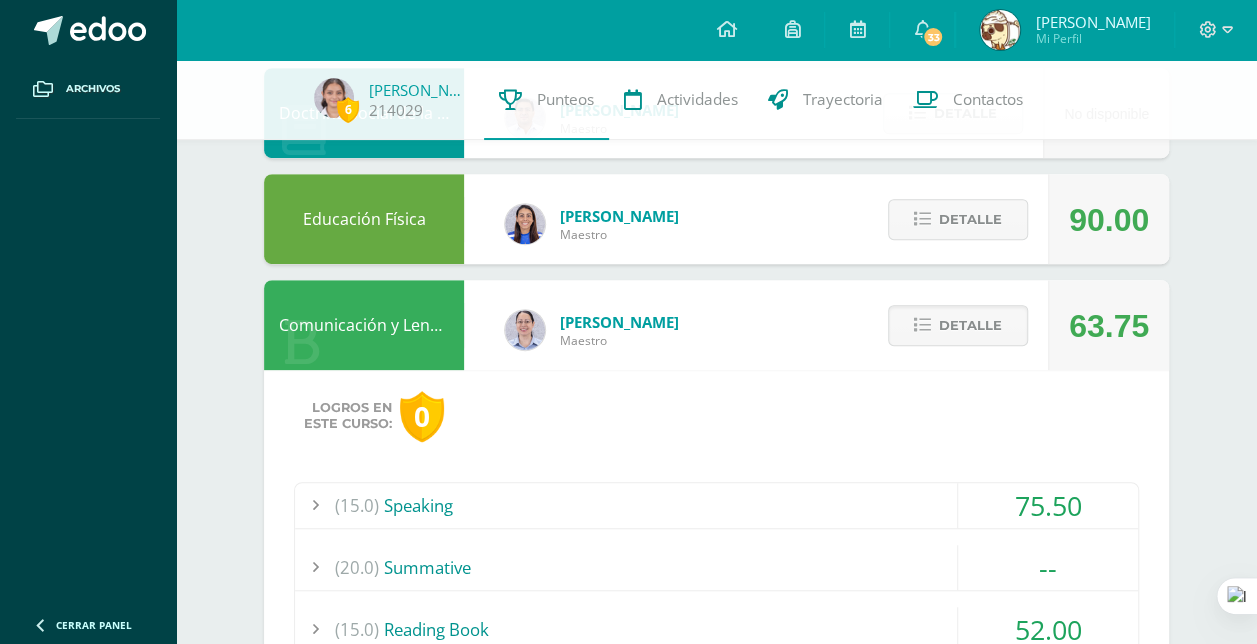 scroll, scrollTop: 636, scrollLeft: 0, axis: vertical 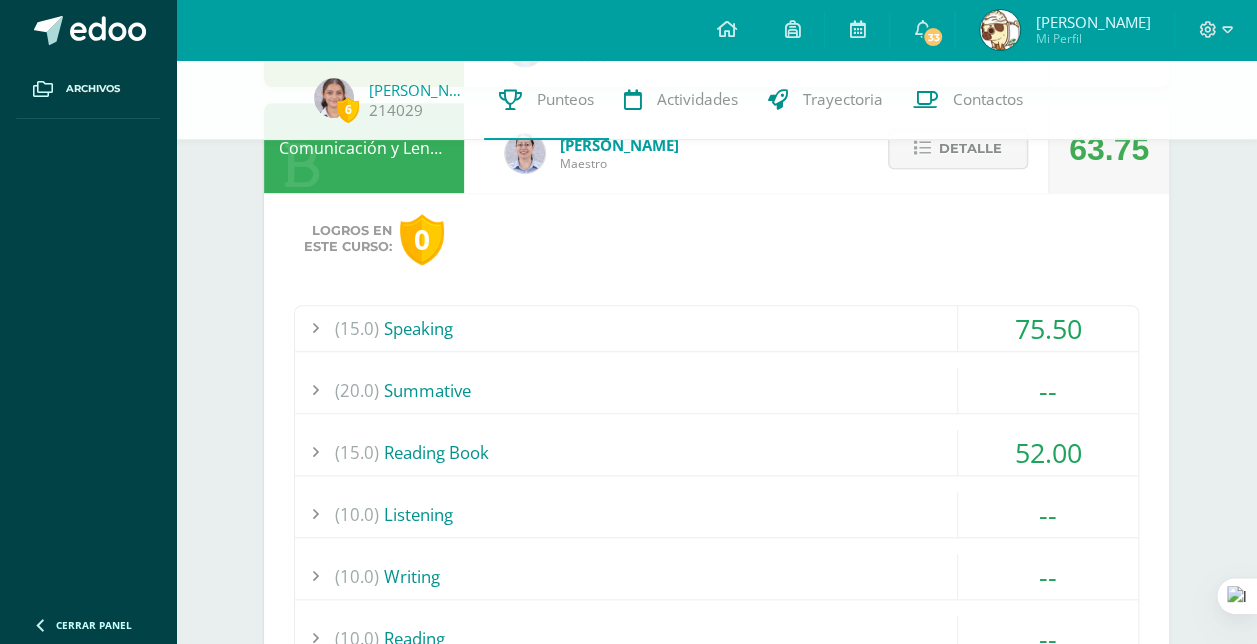 click on "(15.0)
Speaking" at bounding box center [716, 328] 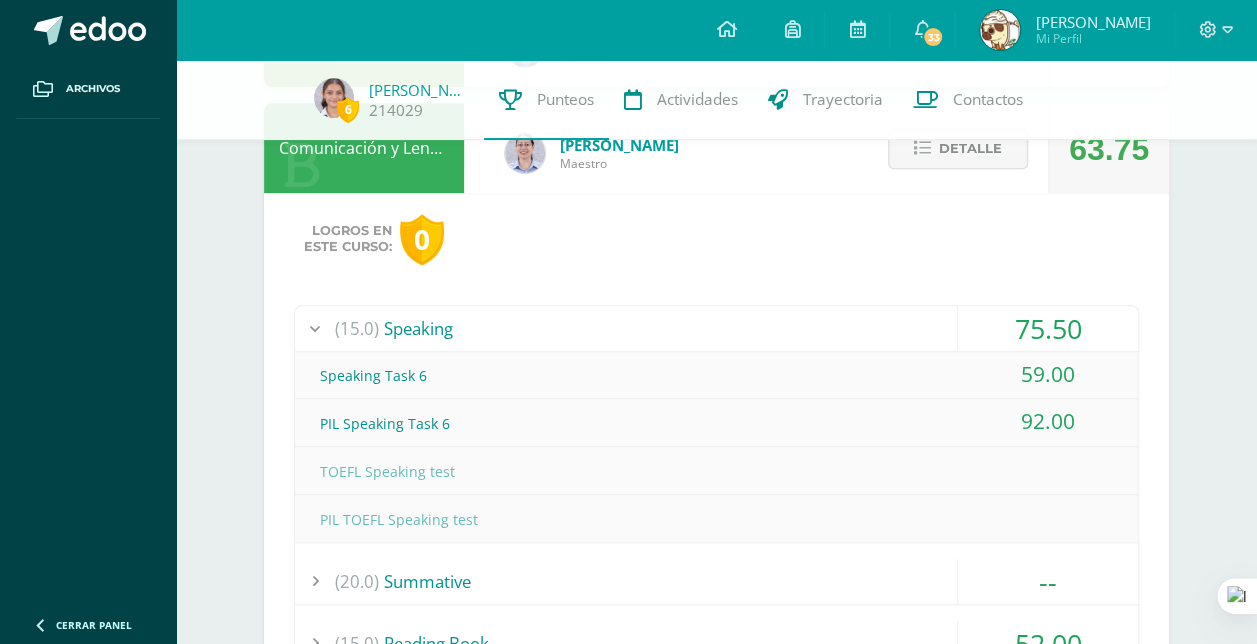 scroll, scrollTop: 659, scrollLeft: 0, axis: vertical 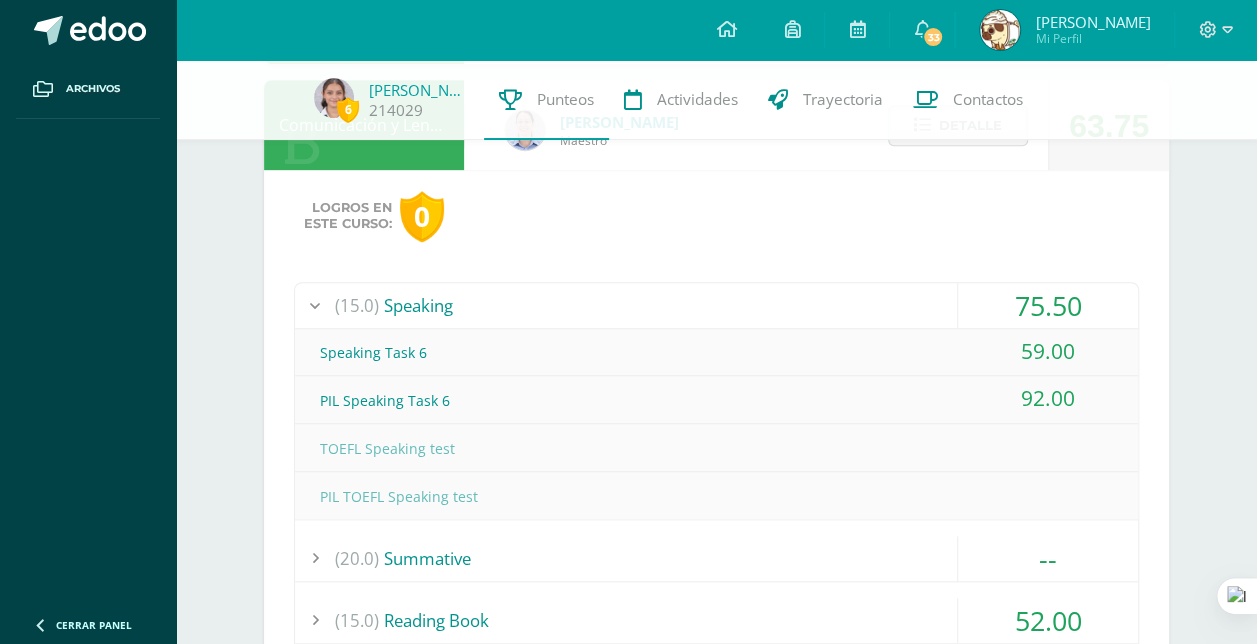 click on "(15.0)
Speaking" at bounding box center (716, 305) 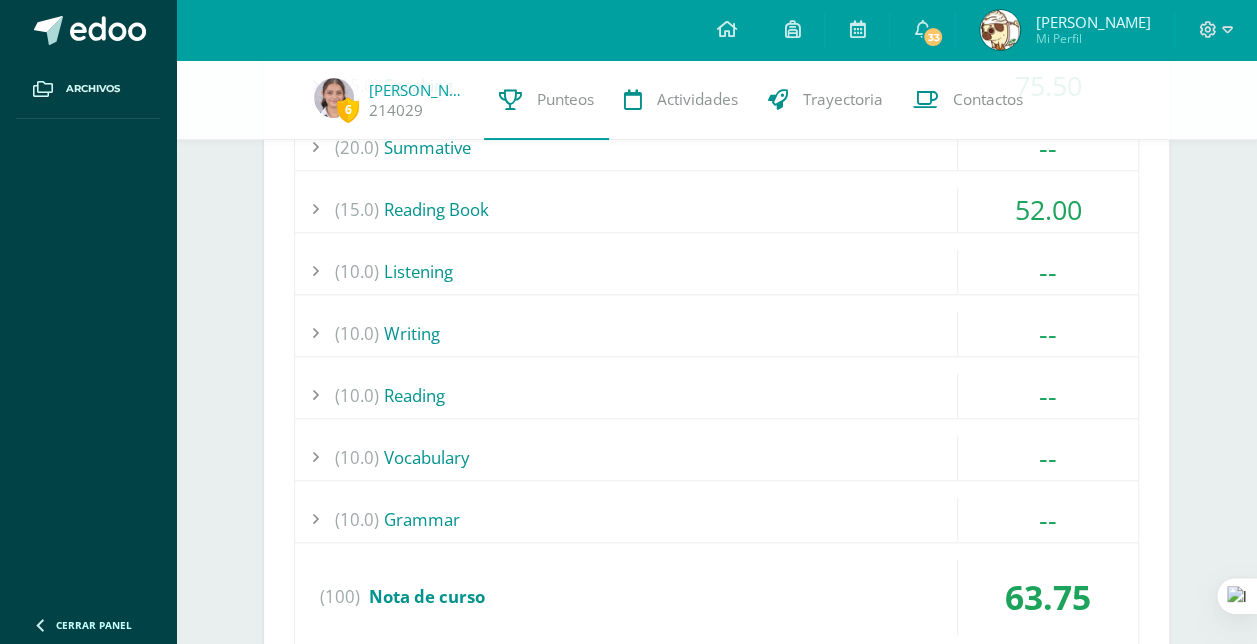 scroll, scrollTop: 878, scrollLeft: 0, axis: vertical 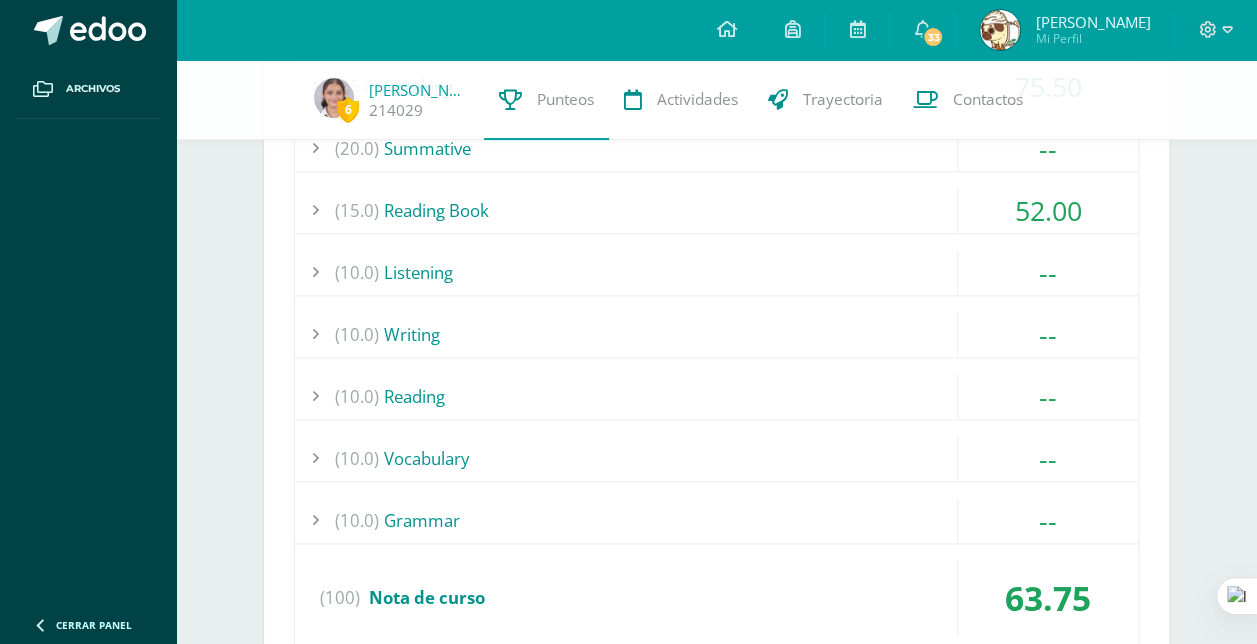 click on "(15.0)
Reading Book" at bounding box center [716, 210] 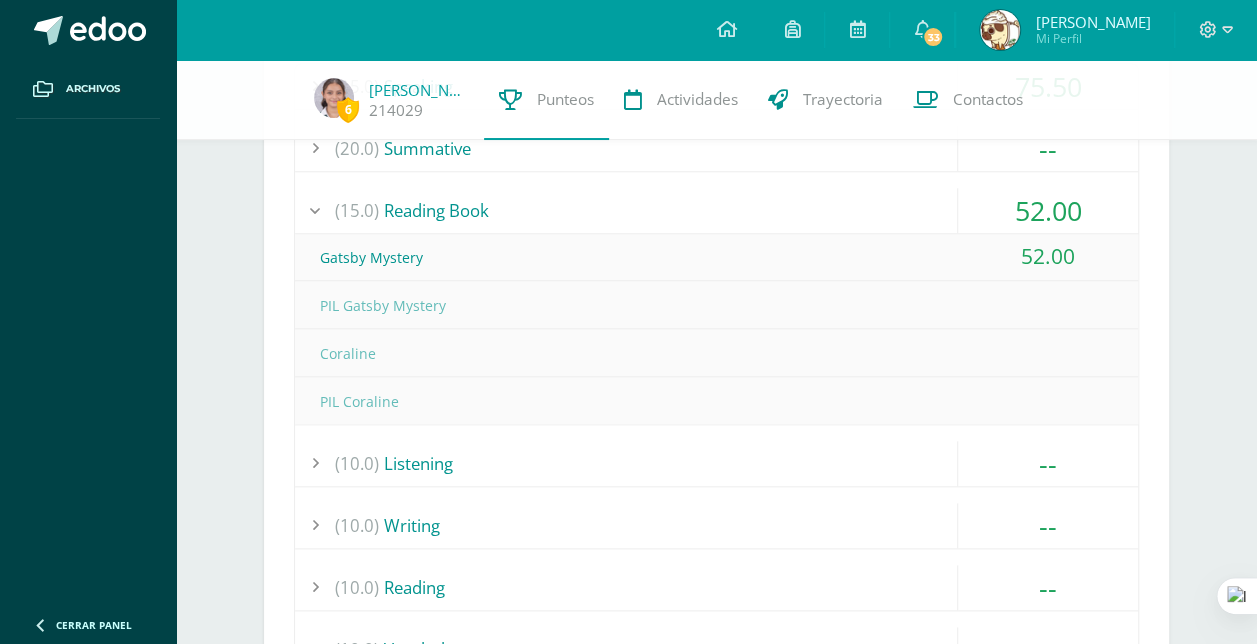 click on "(15.0)
Reading Book" at bounding box center [716, 210] 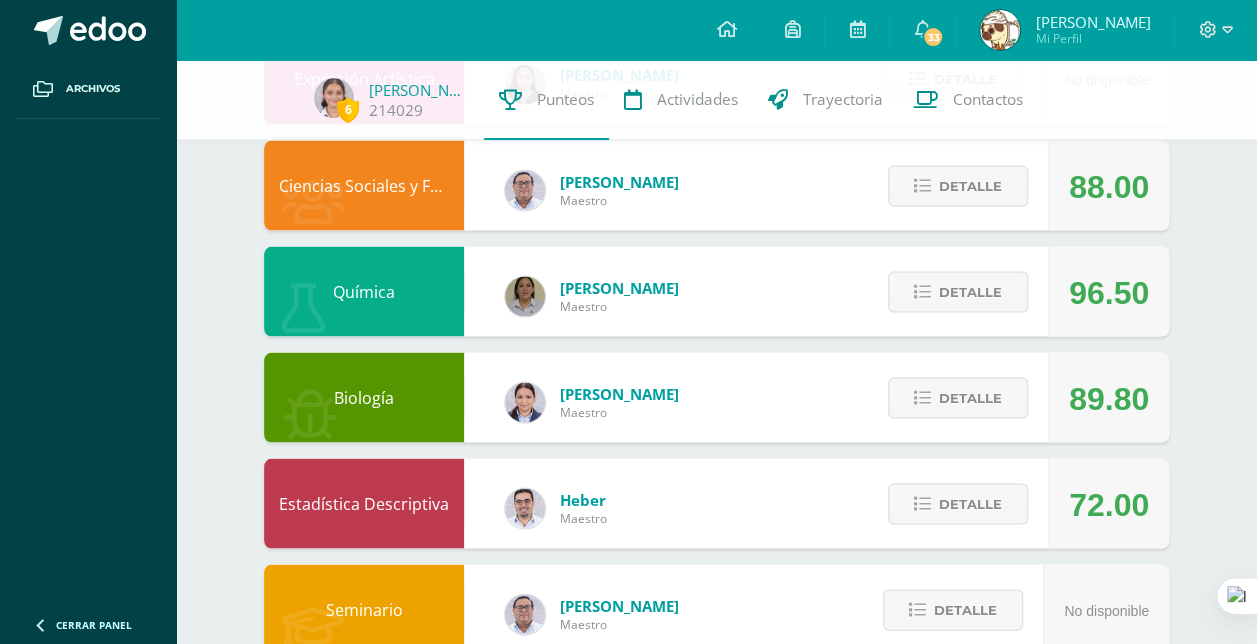 scroll, scrollTop: 1782, scrollLeft: 0, axis: vertical 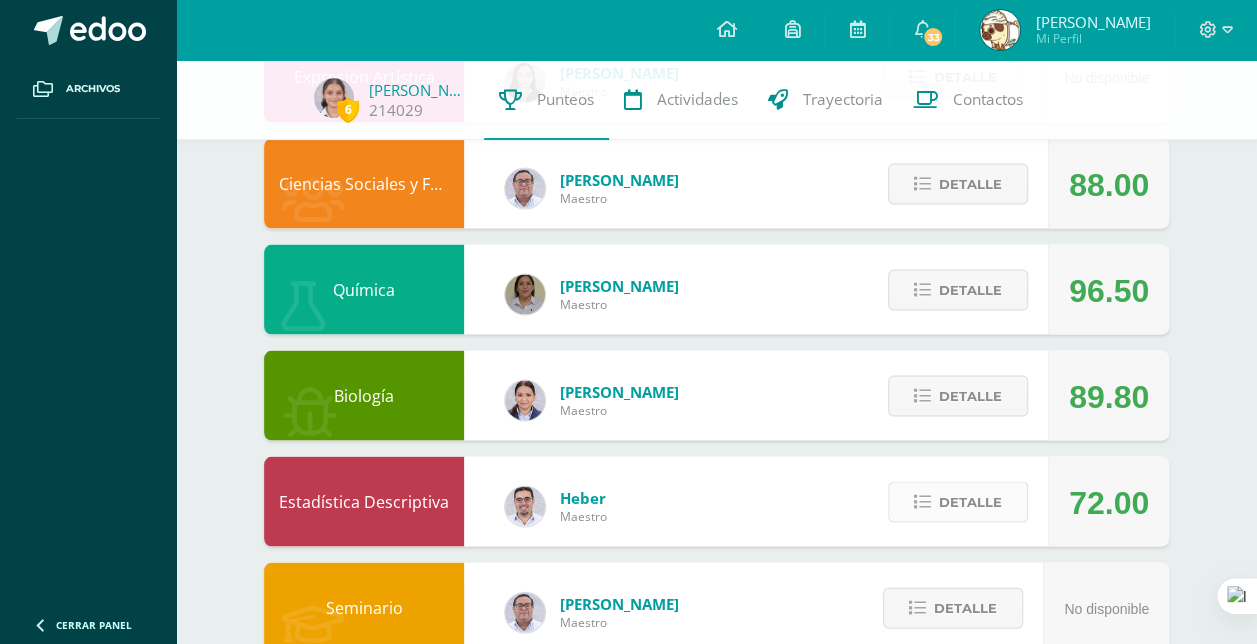 click on "Detalle" at bounding box center [958, 501] 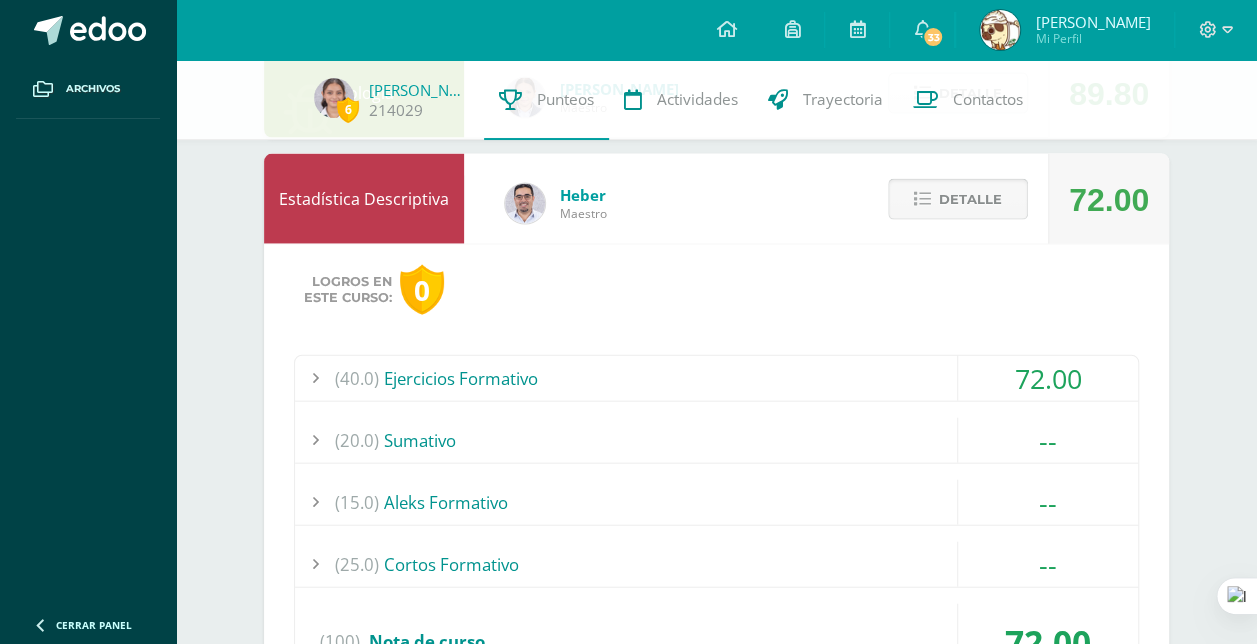 scroll, scrollTop: 2084, scrollLeft: 0, axis: vertical 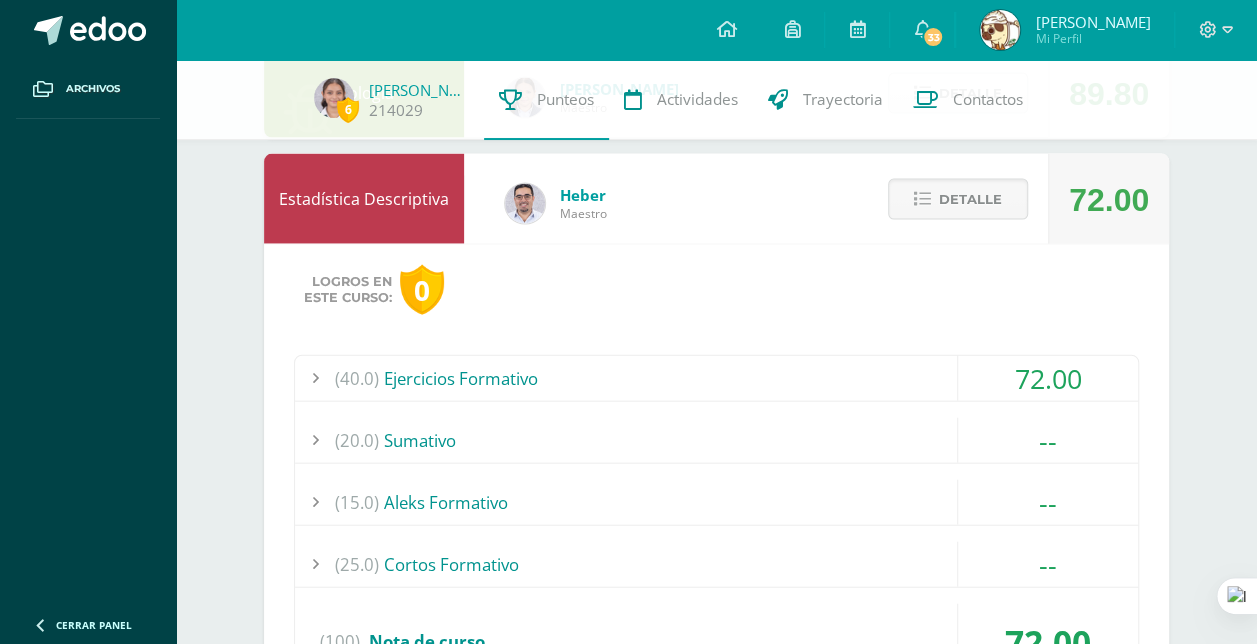 click on "(40.0)
Ejercicios Formativo" at bounding box center [716, 378] 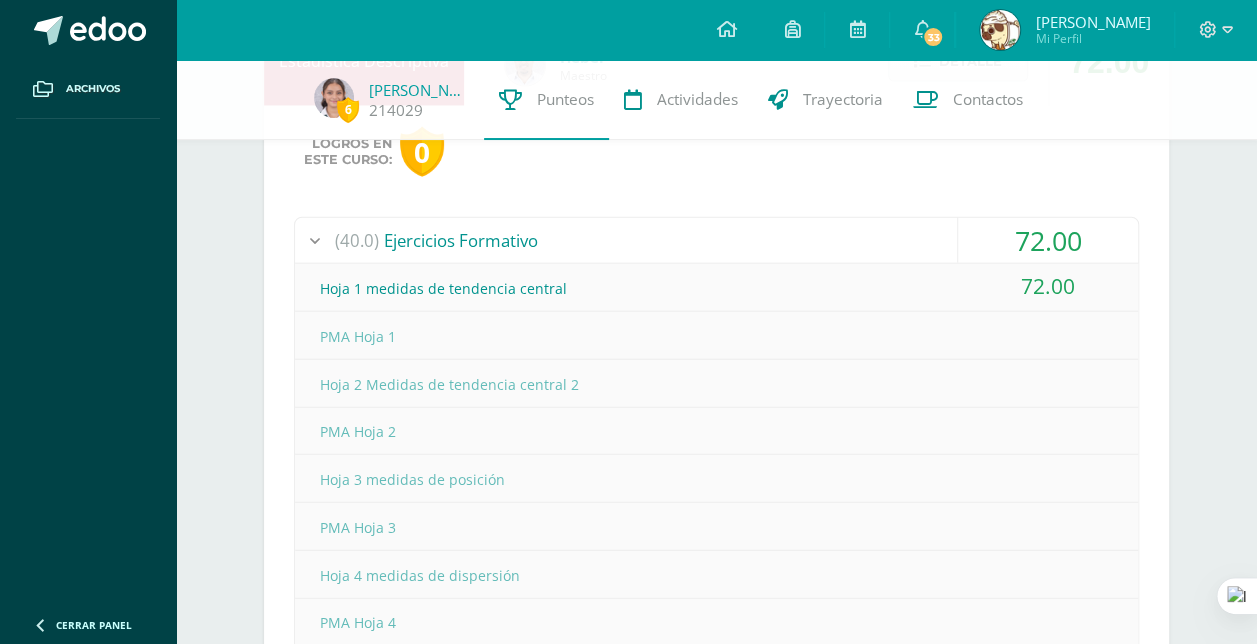 scroll, scrollTop: 2214, scrollLeft: 0, axis: vertical 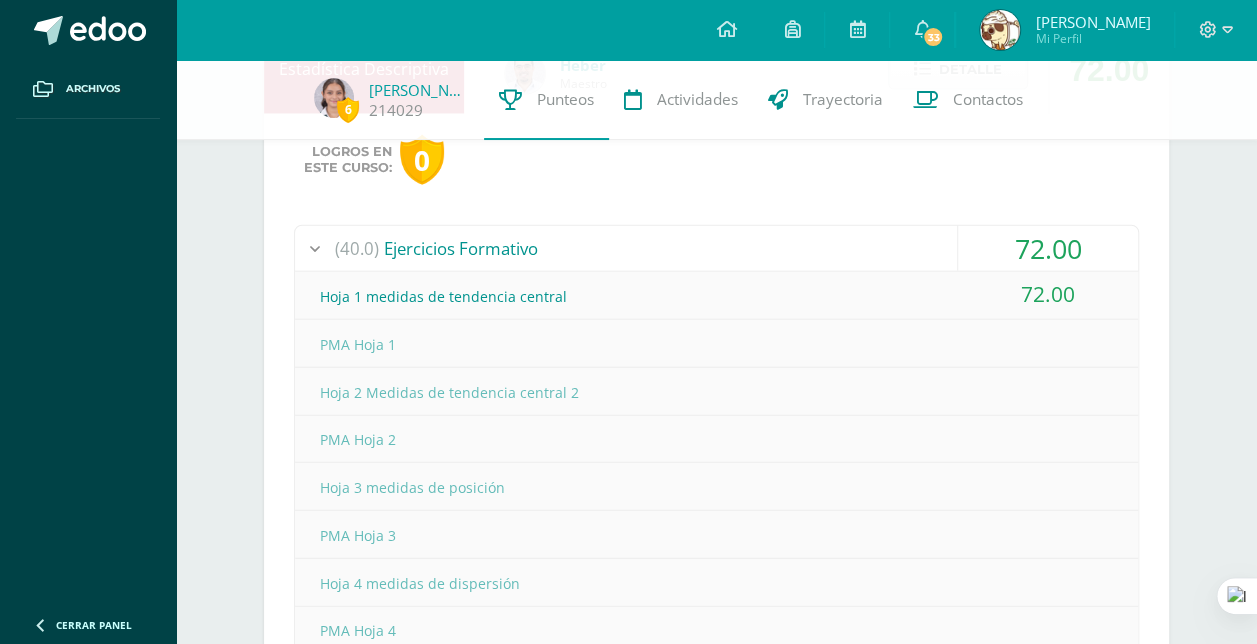 click on "(40.0)
Ejercicios Formativo" at bounding box center (716, 248) 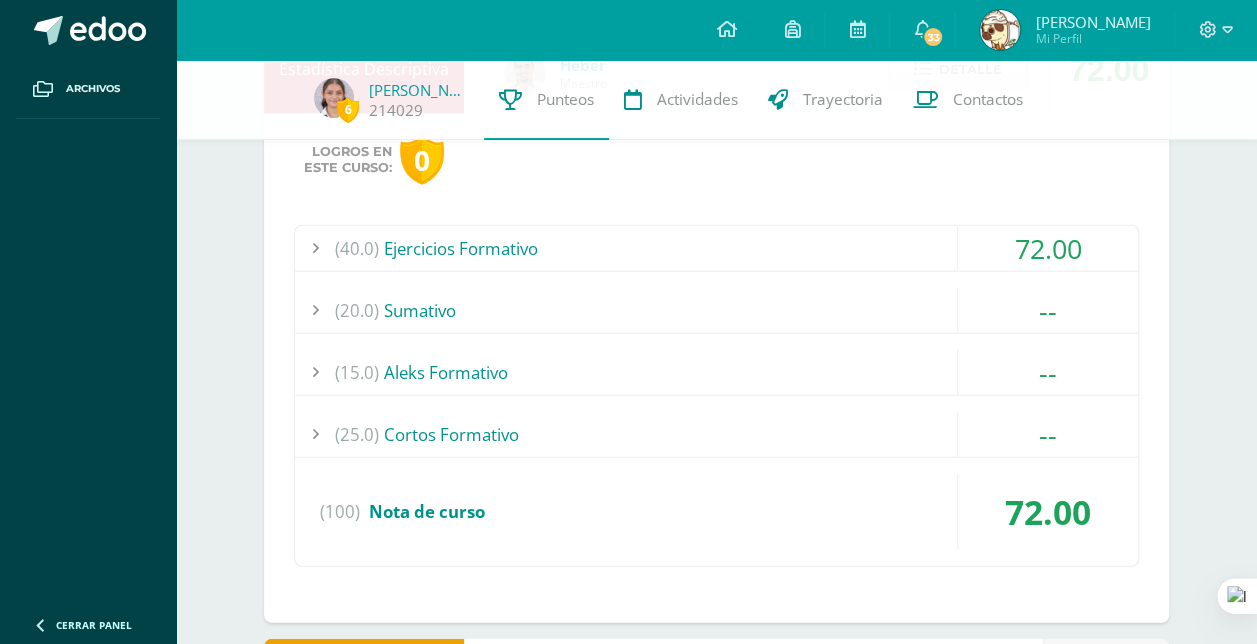 click on "(40.0)
Ejercicios Formativo" at bounding box center [716, 248] 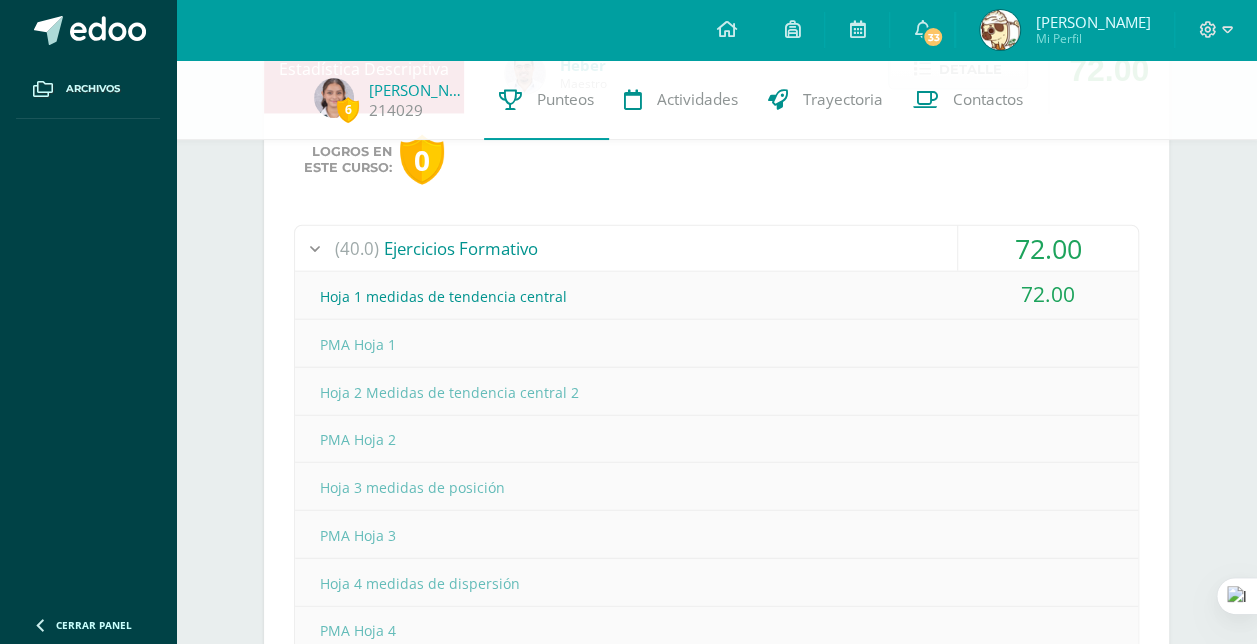 click on "(40.0)
Ejercicios Formativo" at bounding box center (716, 248) 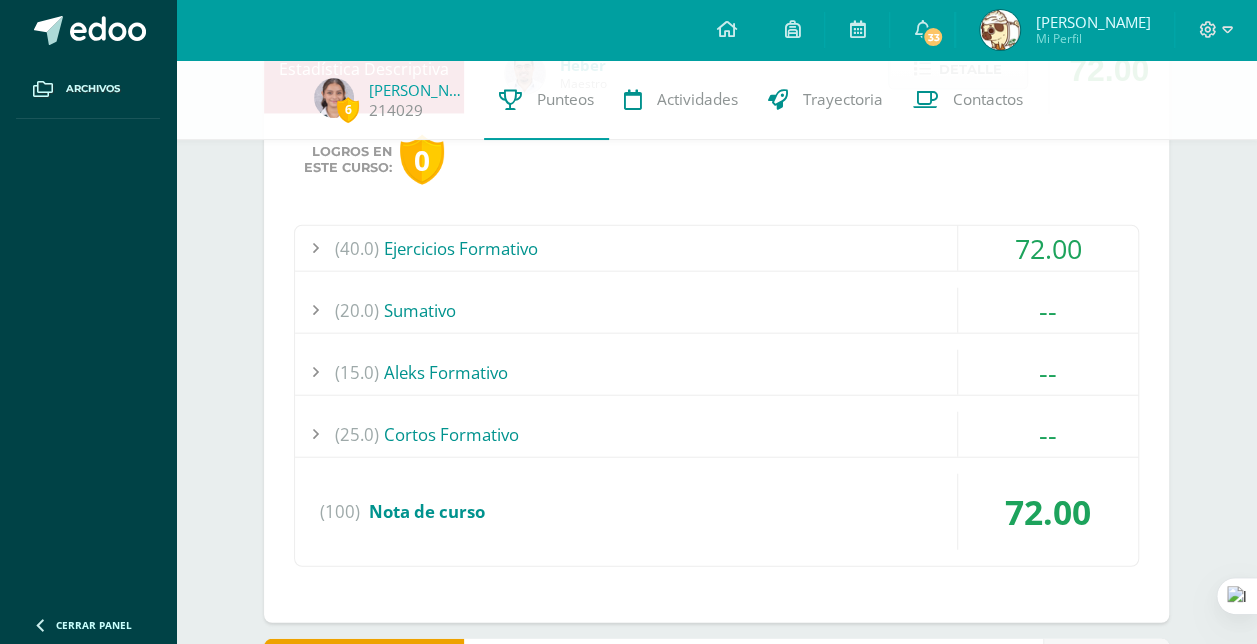 click on "(25.0)
Cortos Formativo" at bounding box center (716, 434) 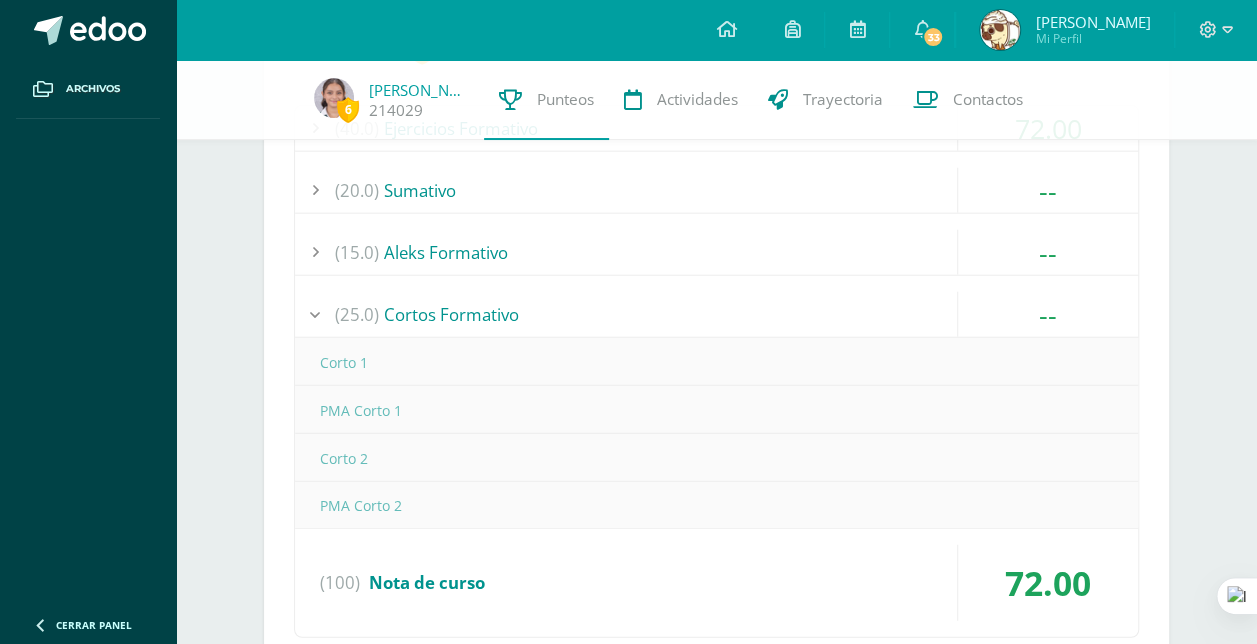 scroll, scrollTop: 2334, scrollLeft: 0, axis: vertical 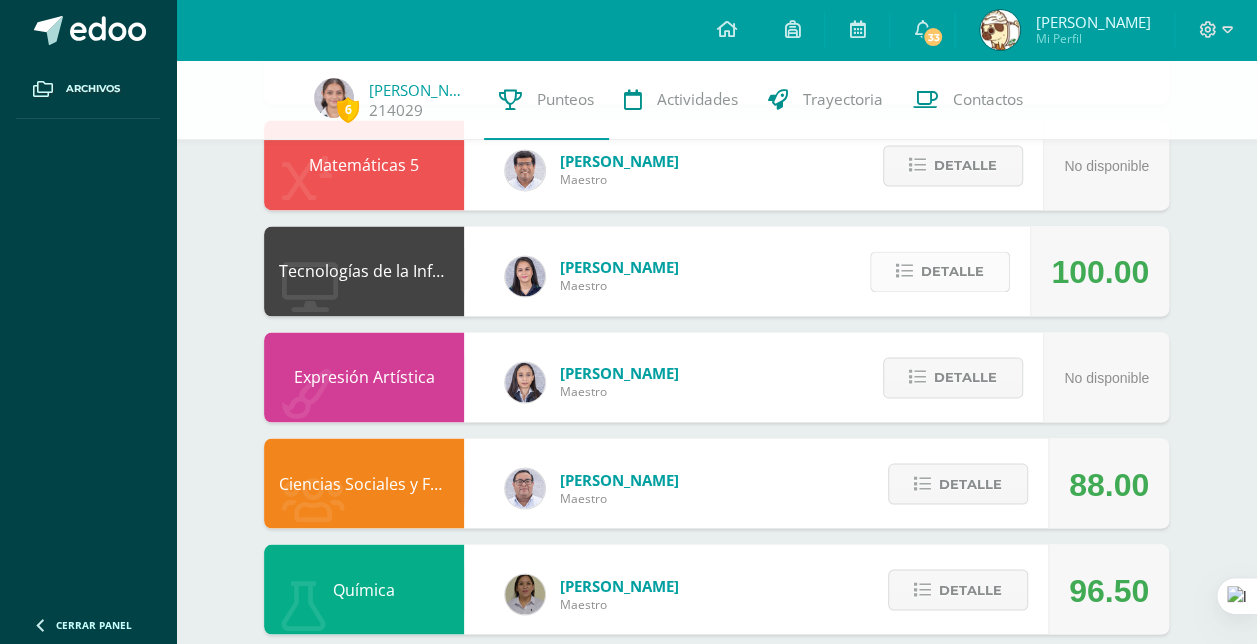 click on "Detalle" at bounding box center (952, 271) 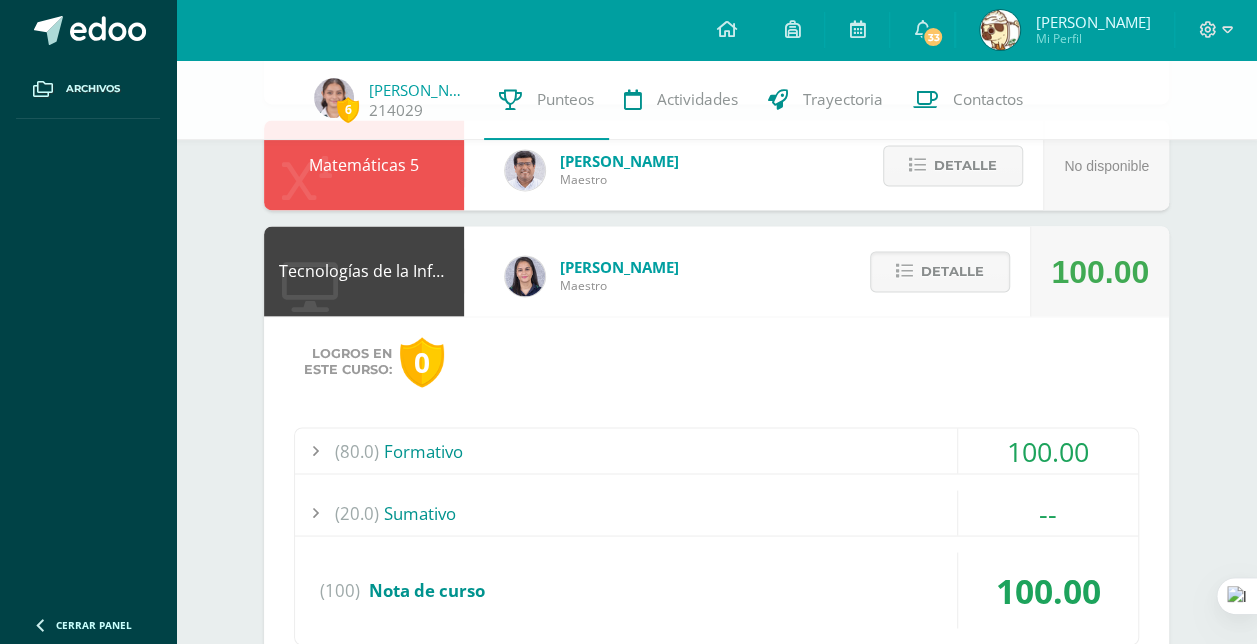 click on "(80.0)
Formativo" at bounding box center [716, 450] 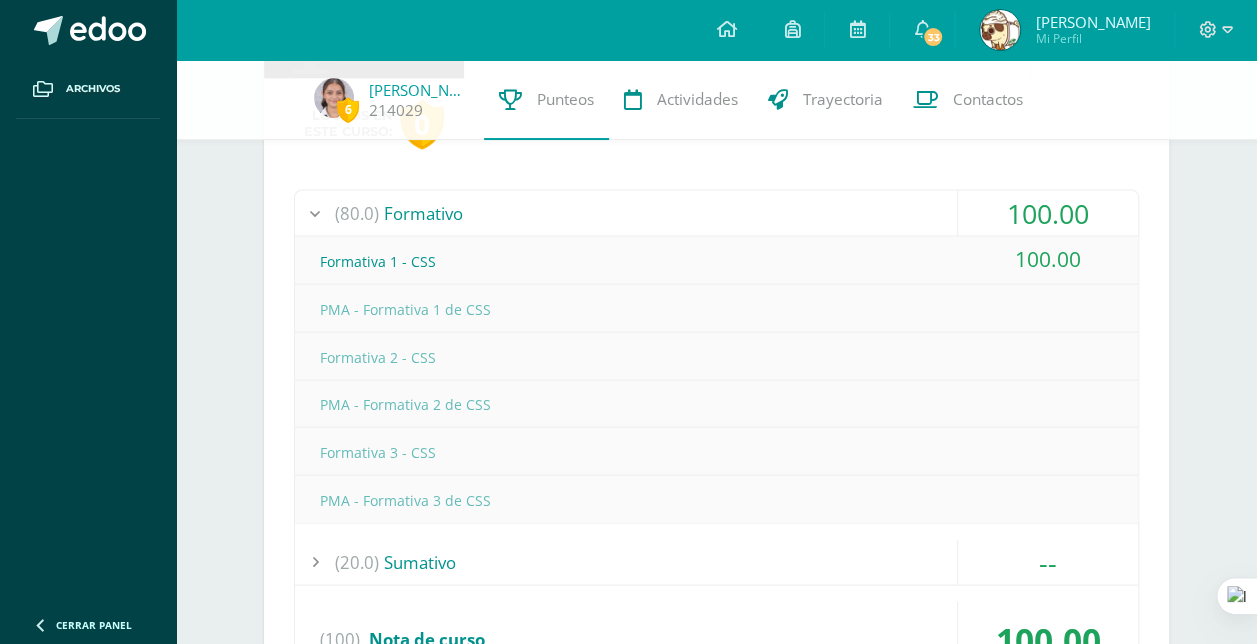 scroll, scrollTop: 1716, scrollLeft: 0, axis: vertical 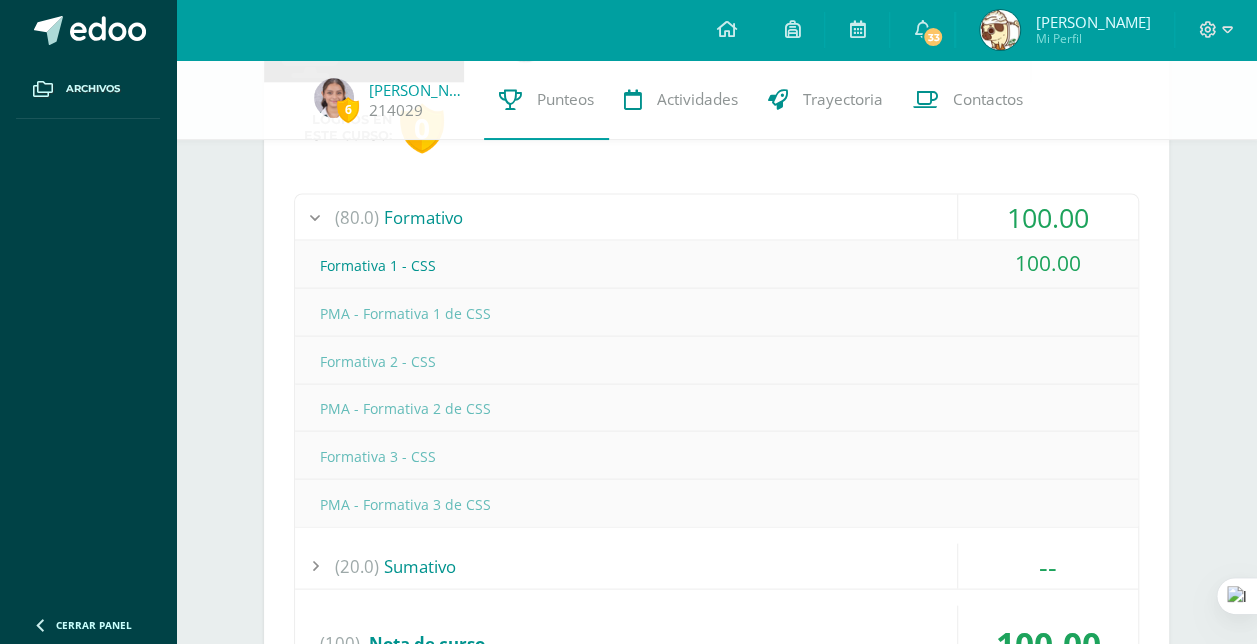 drag, startPoint x: 341, startPoint y: 350, endPoint x: 448, endPoint y: 344, distance: 107.16809 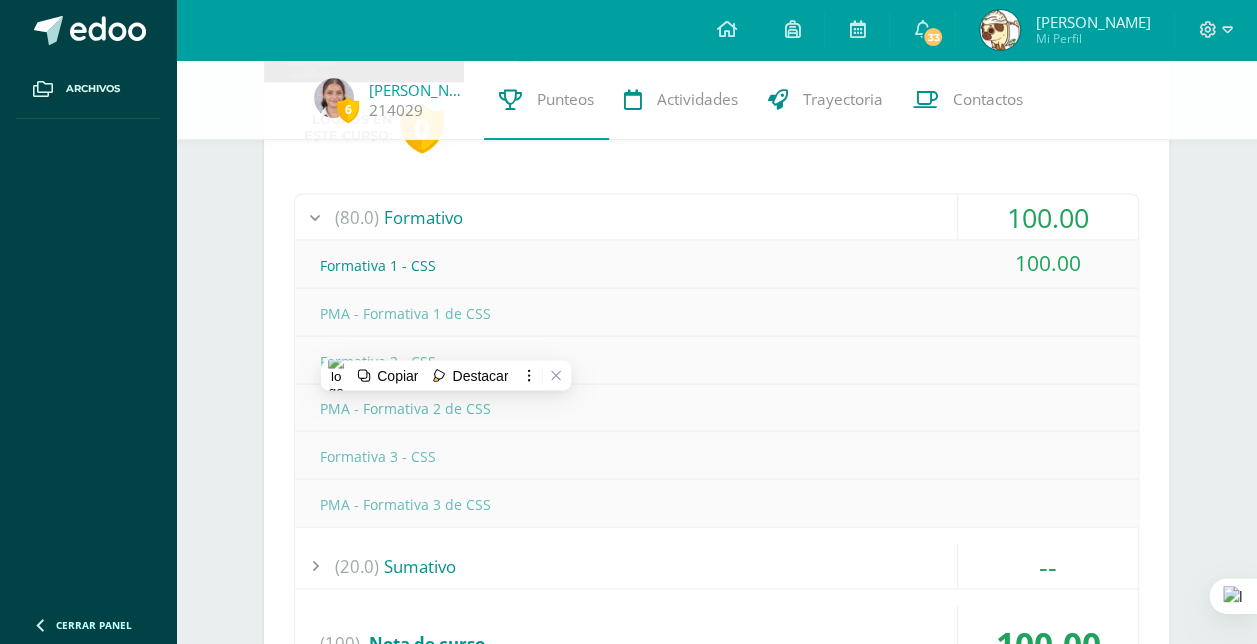 drag, startPoint x: 448, startPoint y: 344, endPoint x: 456, endPoint y: 446, distance: 102.31325 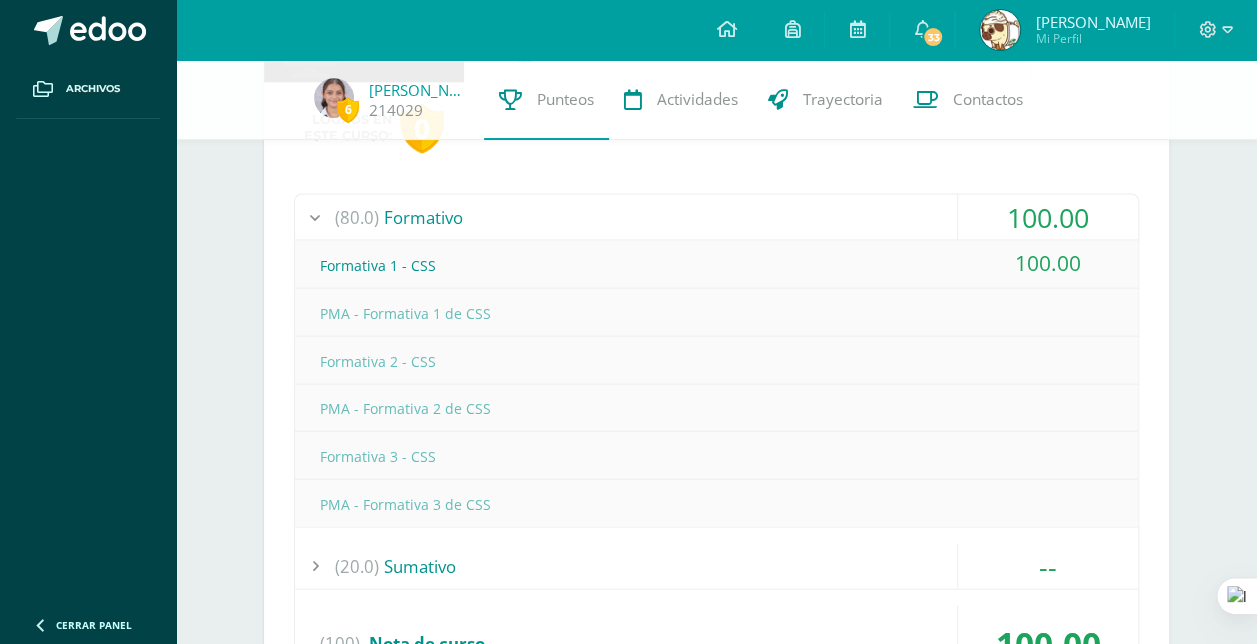 click on "(20.0)
Sumativo" at bounding box center [716, 565] 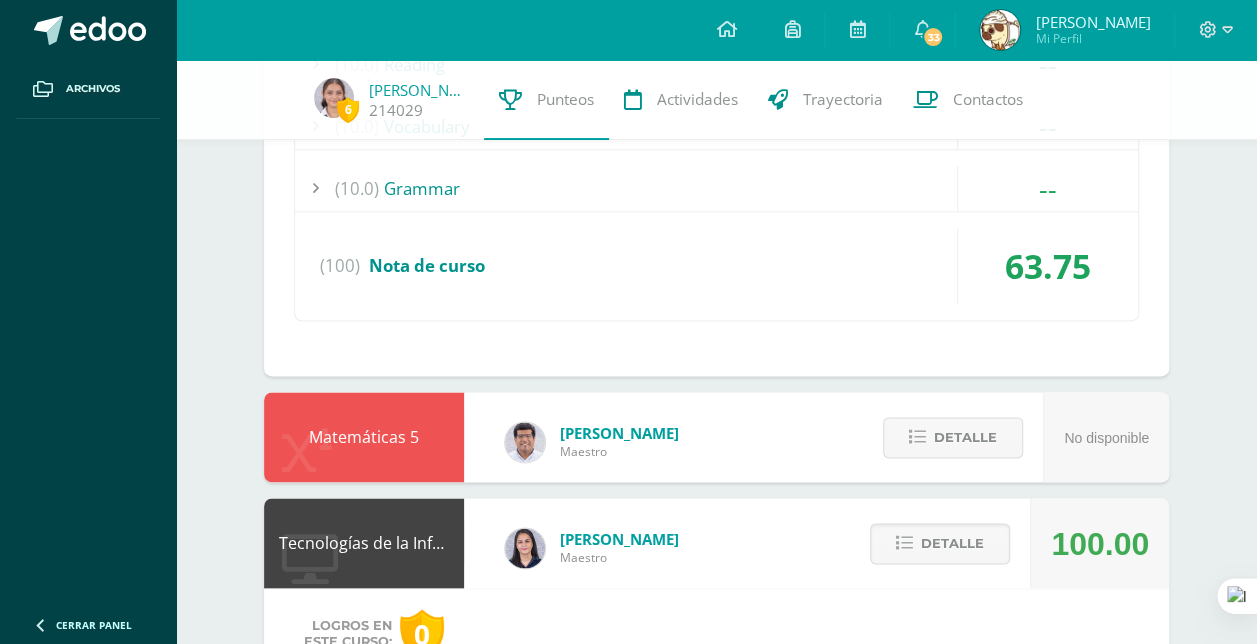 scroll, scrollTop: 1208, scrollLeft: 0, axis: vertical 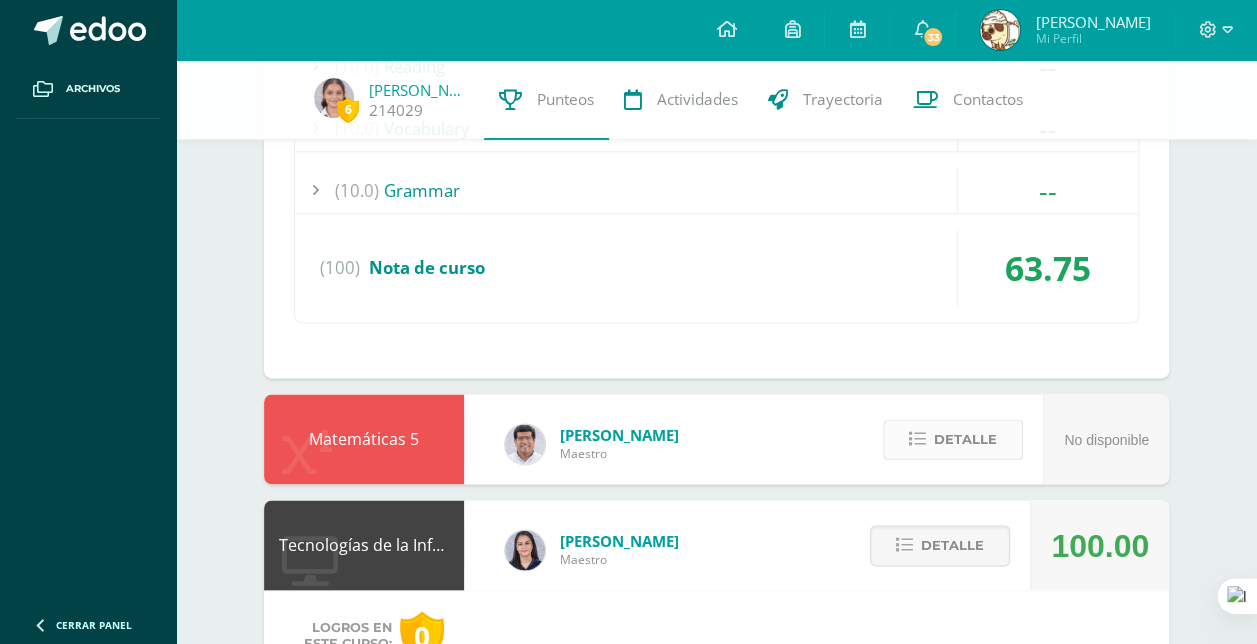 click on "Detalle" at bounding box center (965, 439) 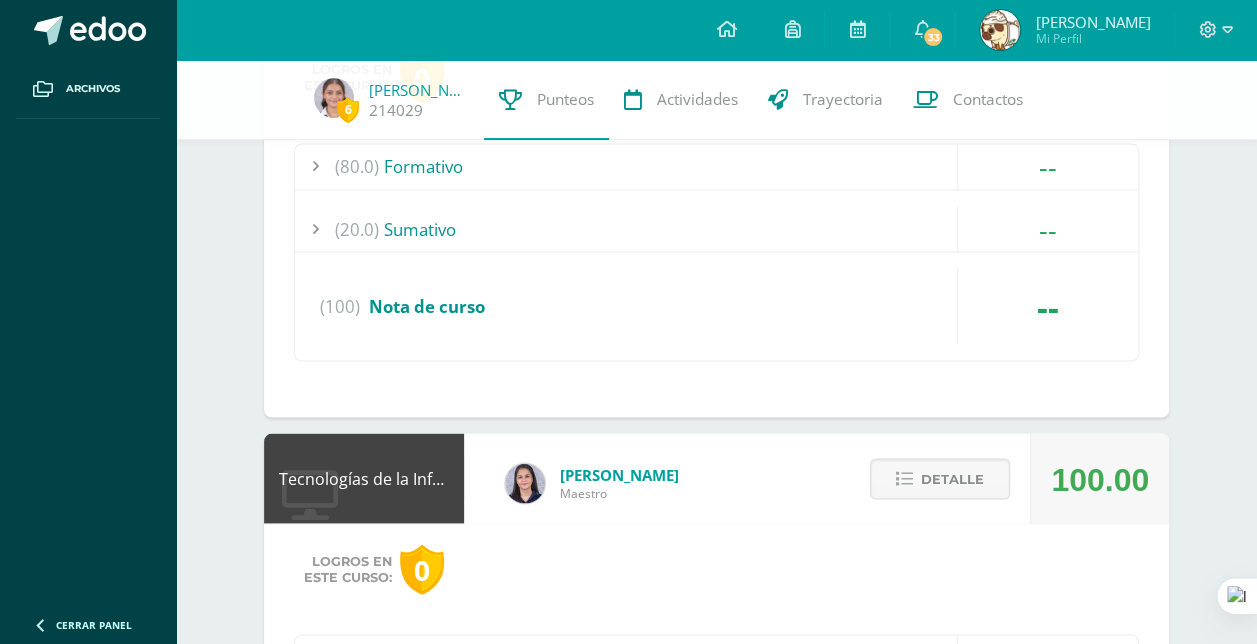 scroll, scrollTop: 1686, scrollLeft: 0, axis: vertical 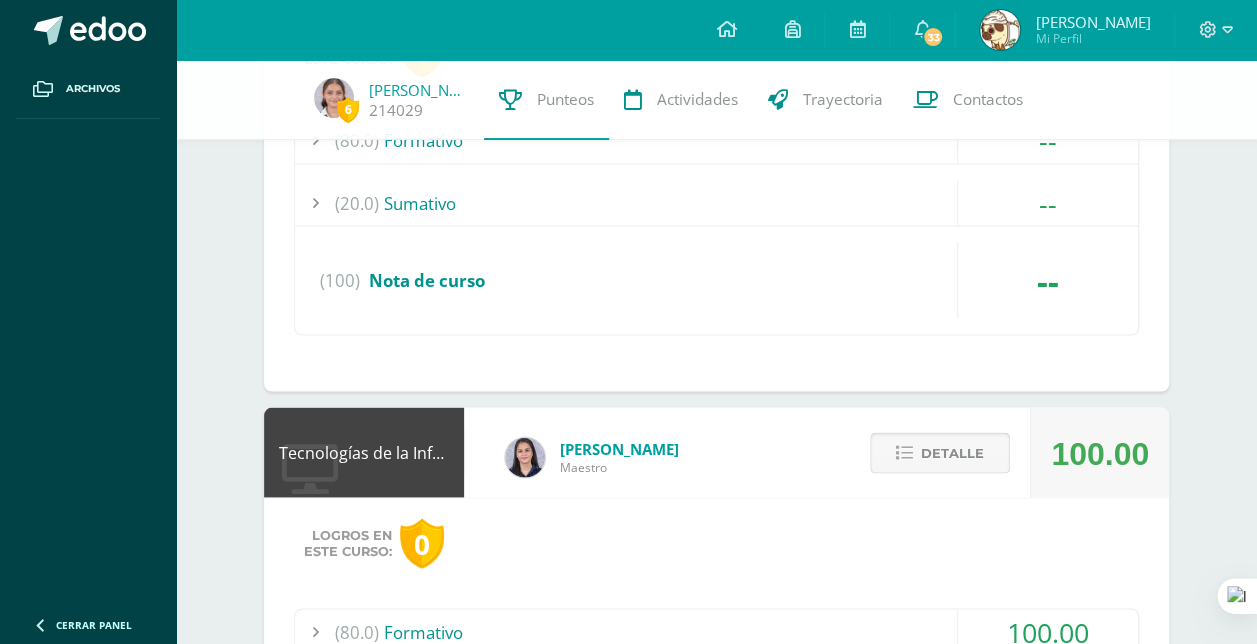 click on "Detalle" at bounding box center (940, 452) 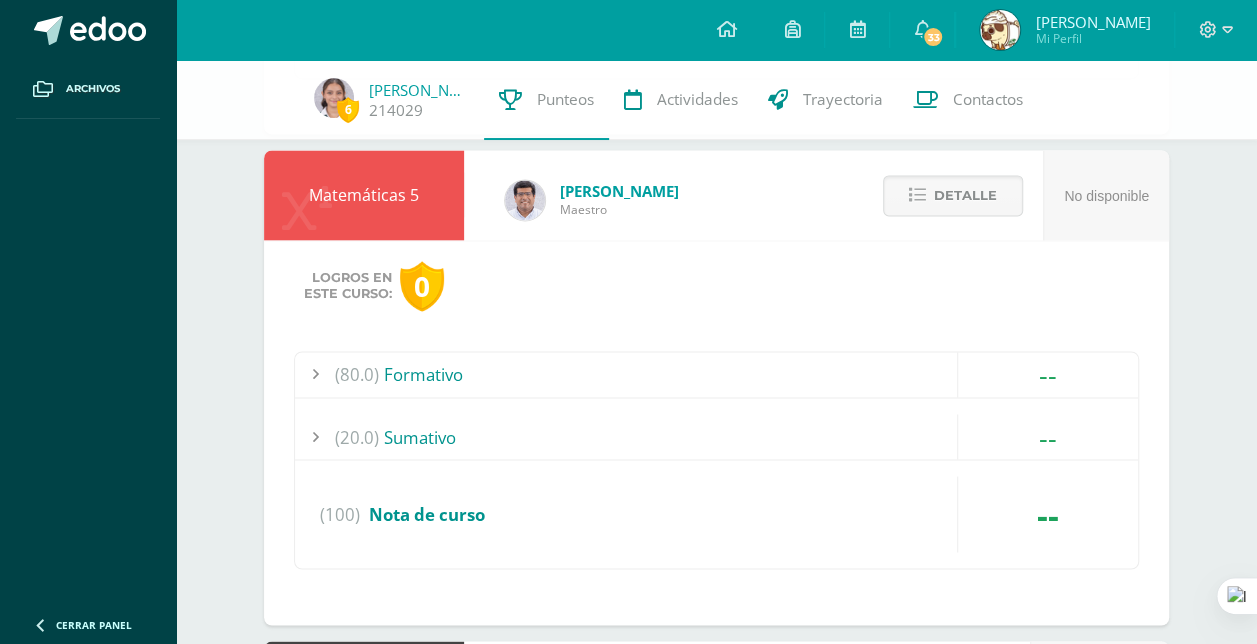 scroll, scrollTop: 1450, scrollLeft: 0, axis: vertical 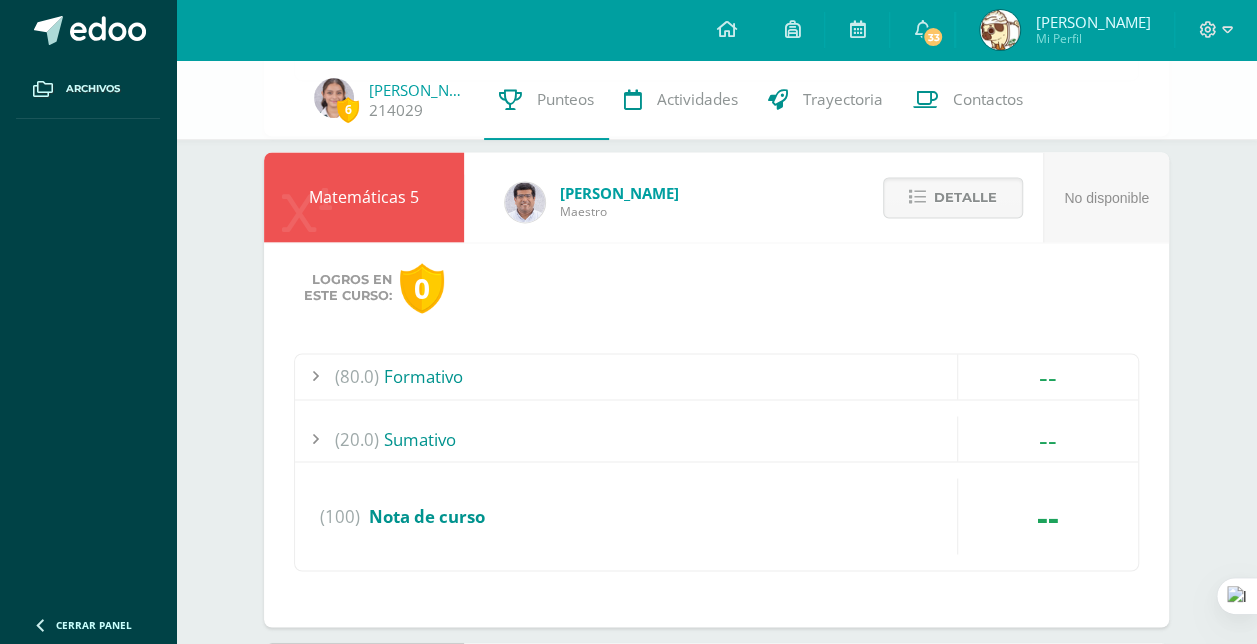 click on "(80.0)
Formativo" at bounding box center [716, 376] 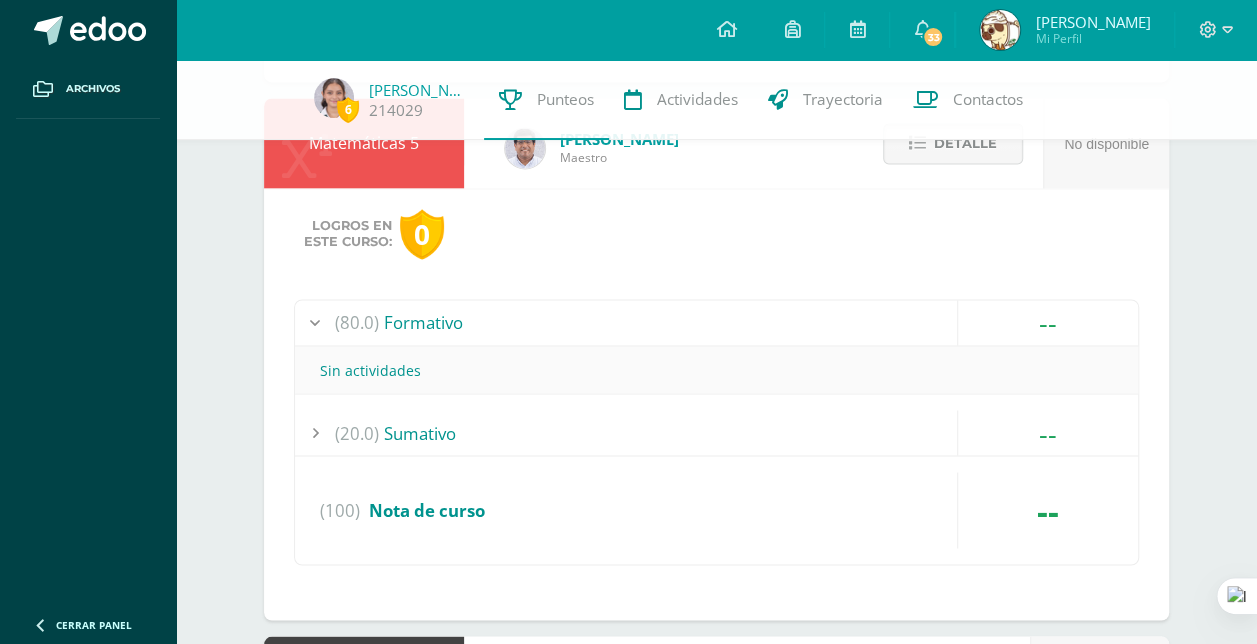 scroll, scrollTop: 1506, scrollLeft: 0, axis: vertical 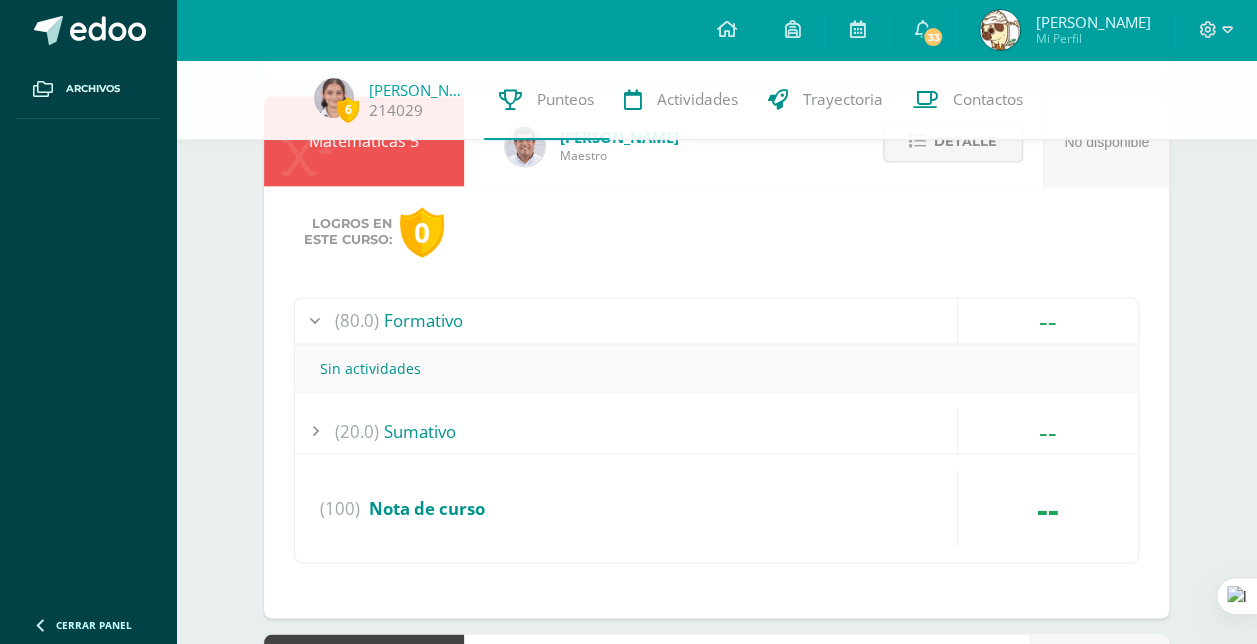 click on "(20.0)
Sumativo" at bounding box center [716, 430] 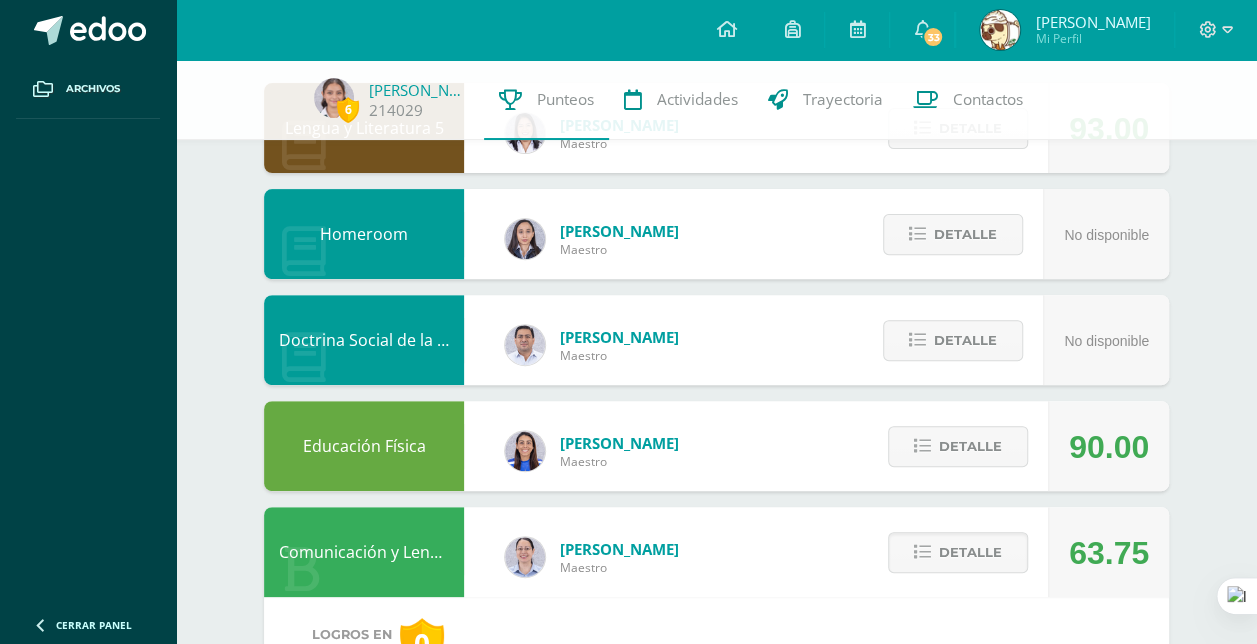 scroll, scrollTop: 190, scrollLeft: 0, axis: vertical 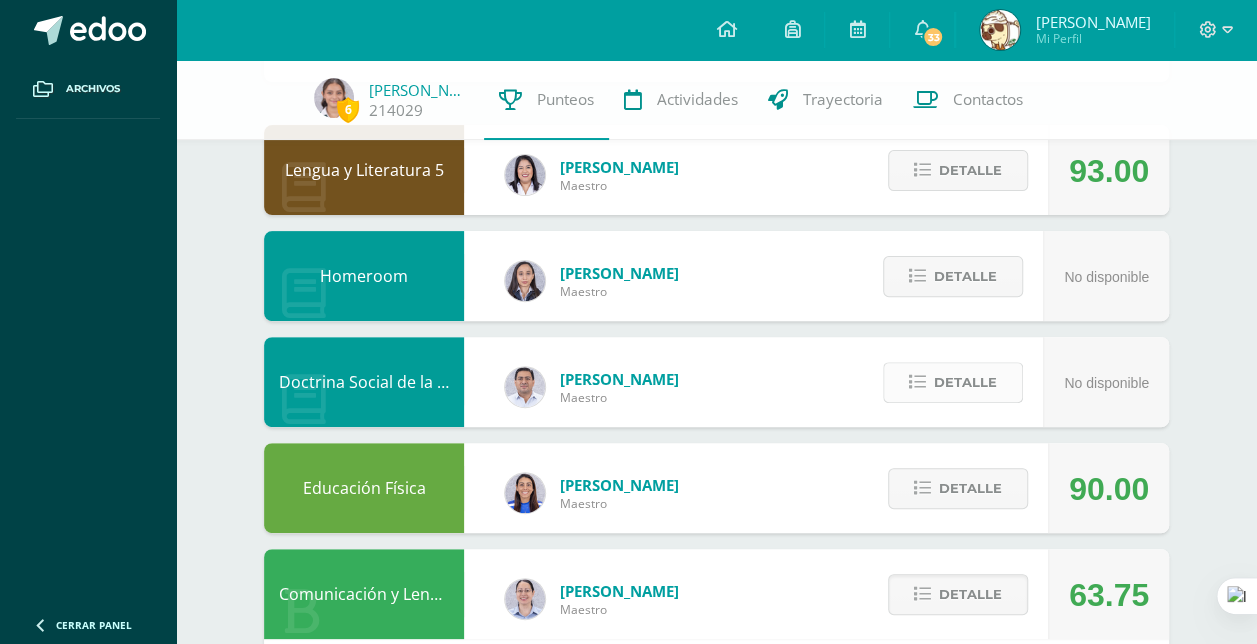 drag, startPoint x: 946, startPoint y: 377, endPoint x: 954, endPoint y: 386, distance: 12.0415945 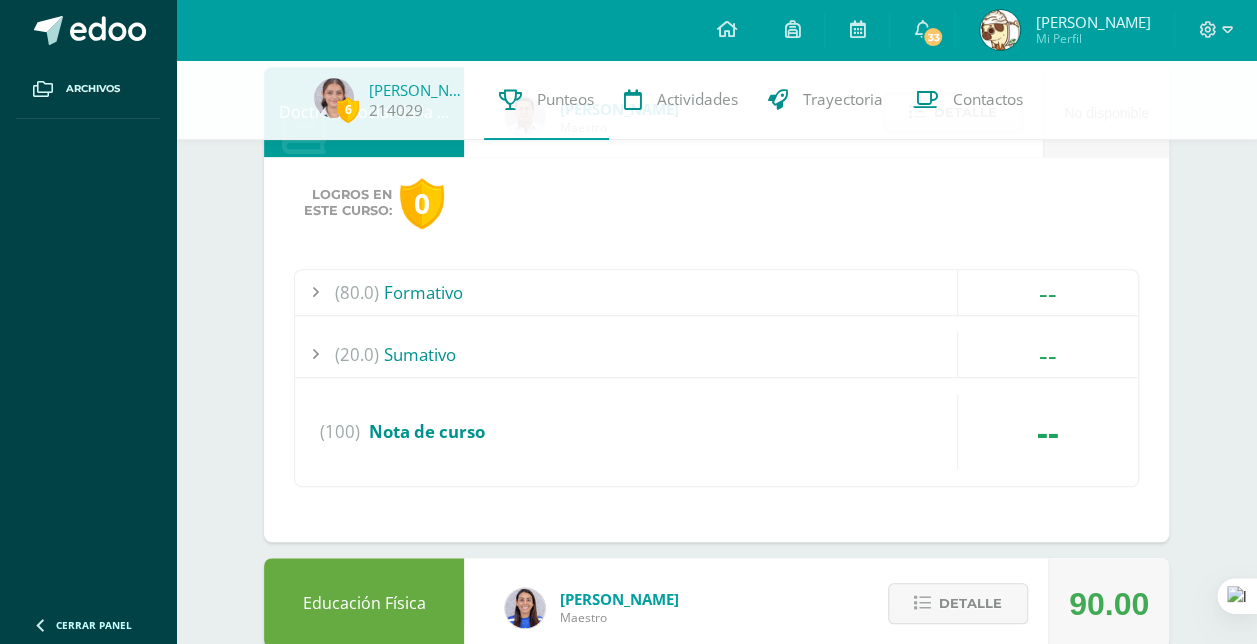 scroll, scrollTop: 462, scrollLeft: 0, axis: vertical 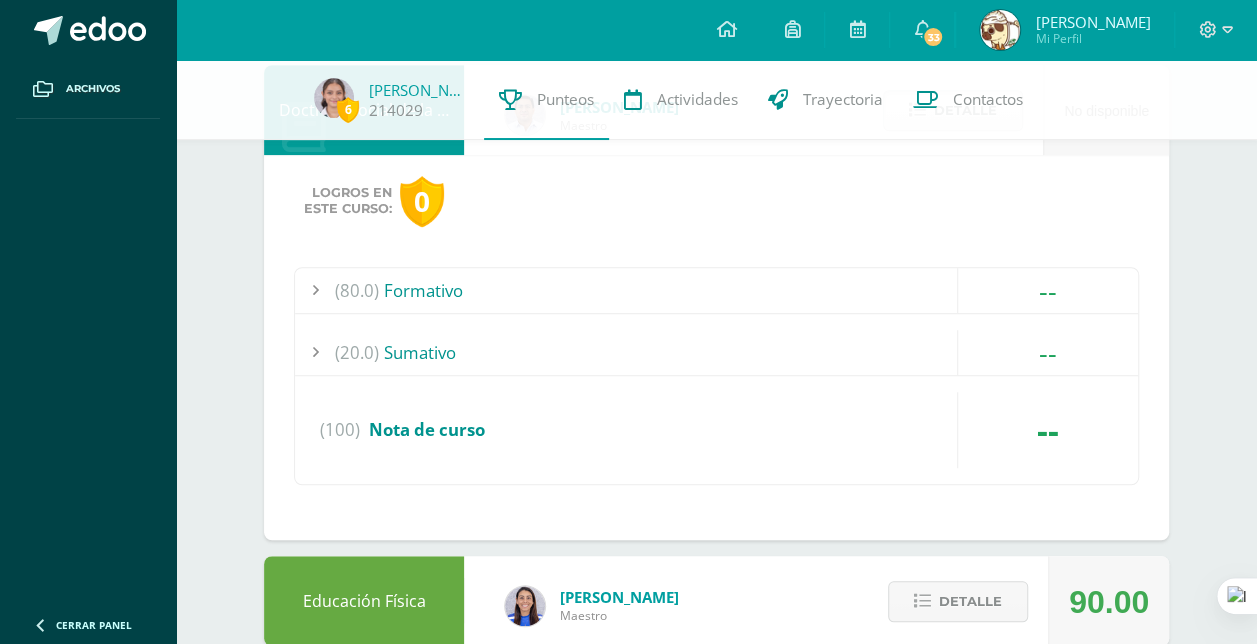 click on "(80.0)
Formativo" at bounding box center (716, 290) 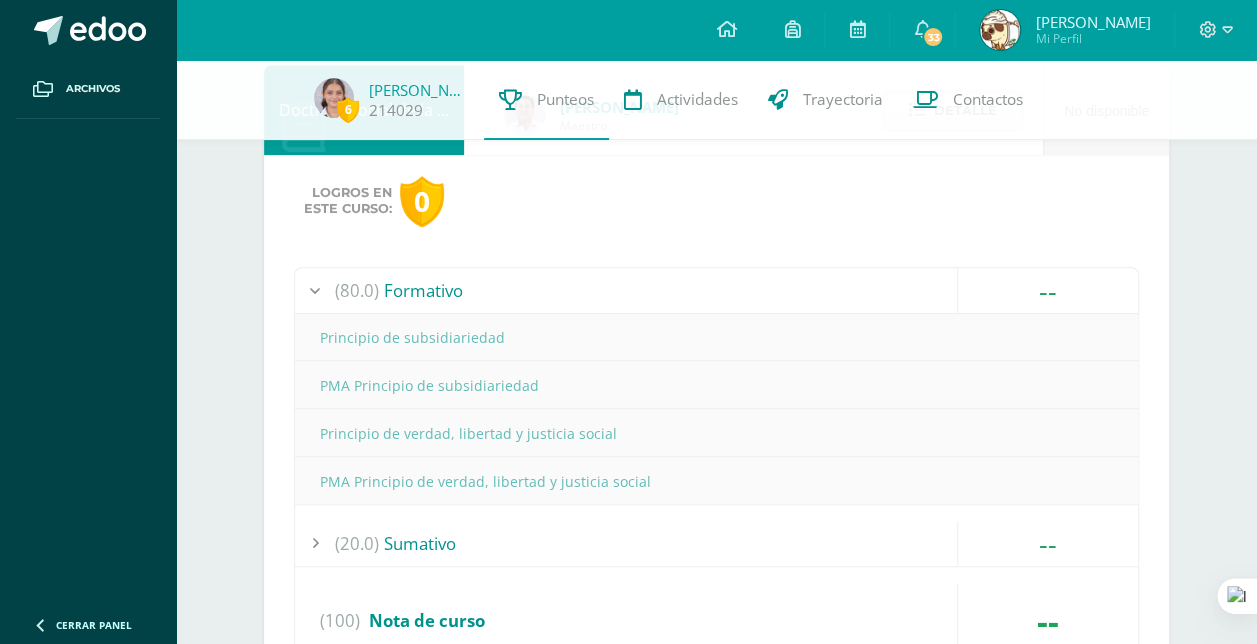 click on "Principio de subsidiariedad" at bounding box center [716, 337] 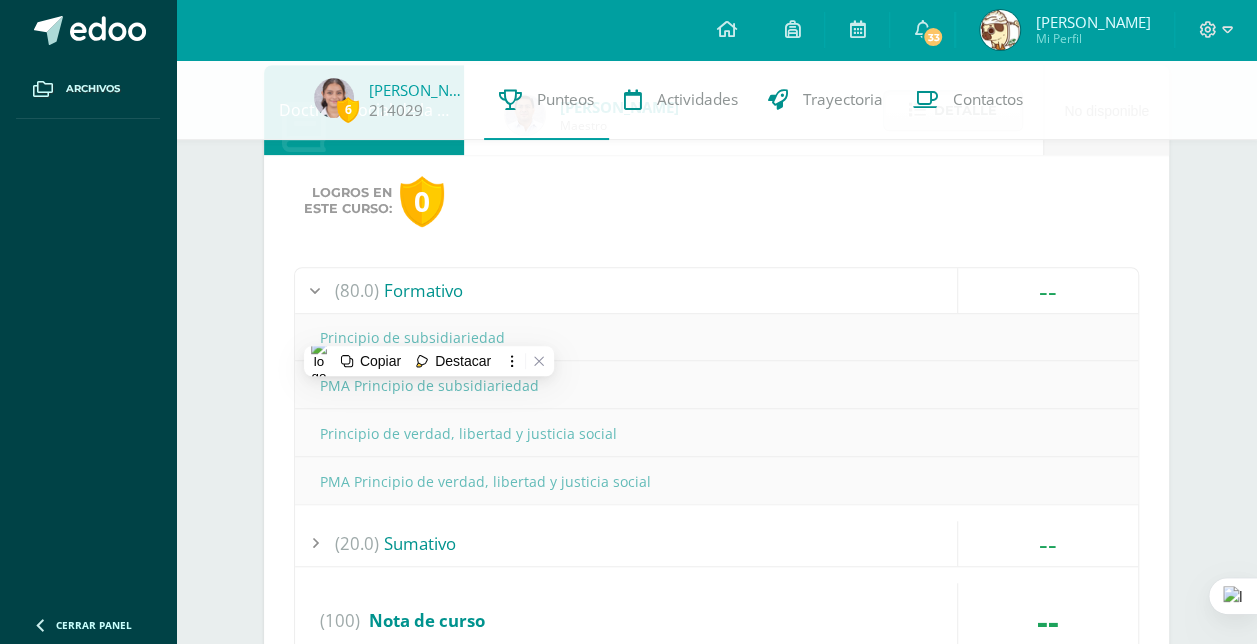 drag, startPoint x: 431, startPoint y: 330, endPoint x: 647, endPoint y: 382, distance: 222.17111 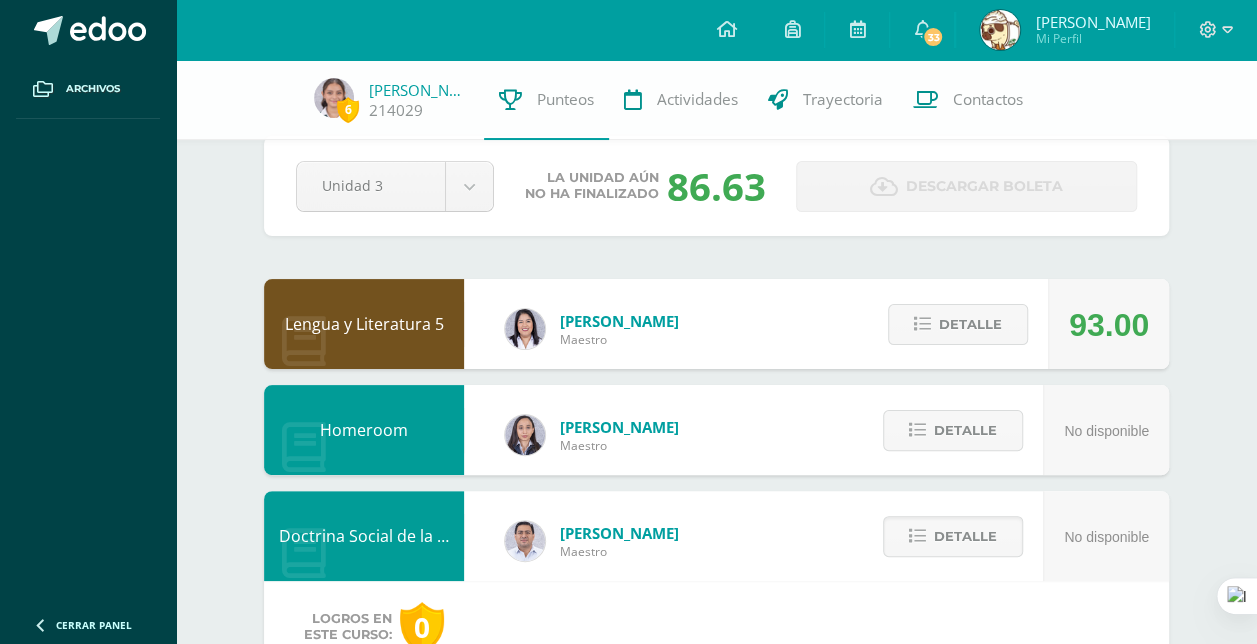 scroll, scrollTop: 34, scrollLeft: 0, axis: vertical 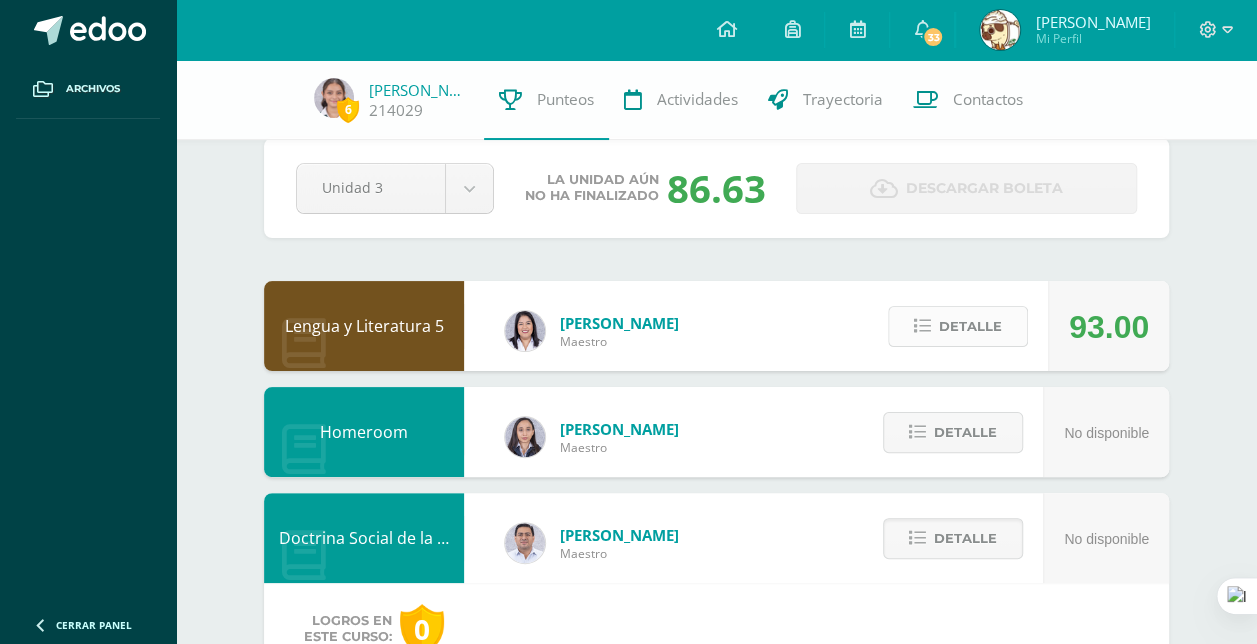 click on "Detalle" at bounding box center [970, 326] 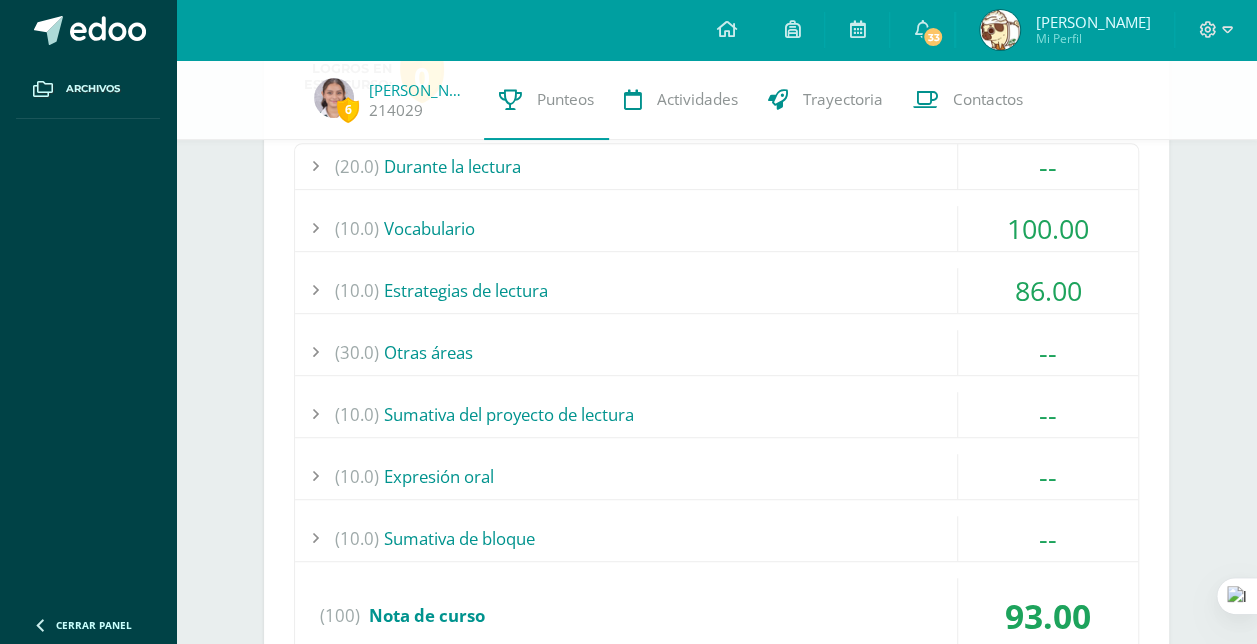 scroll, scrollTop: 372, scrollLeft: 0, axis: vertical 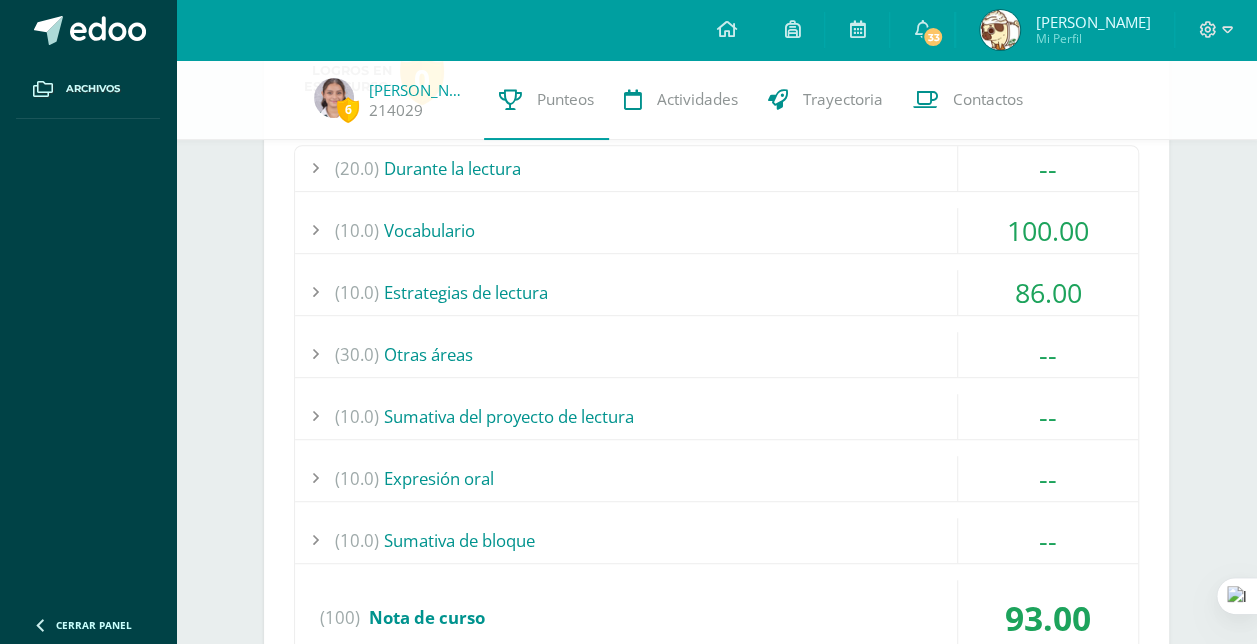 click on "(10.0)
Estrategias de lectura" at bounding box center (716, 292) 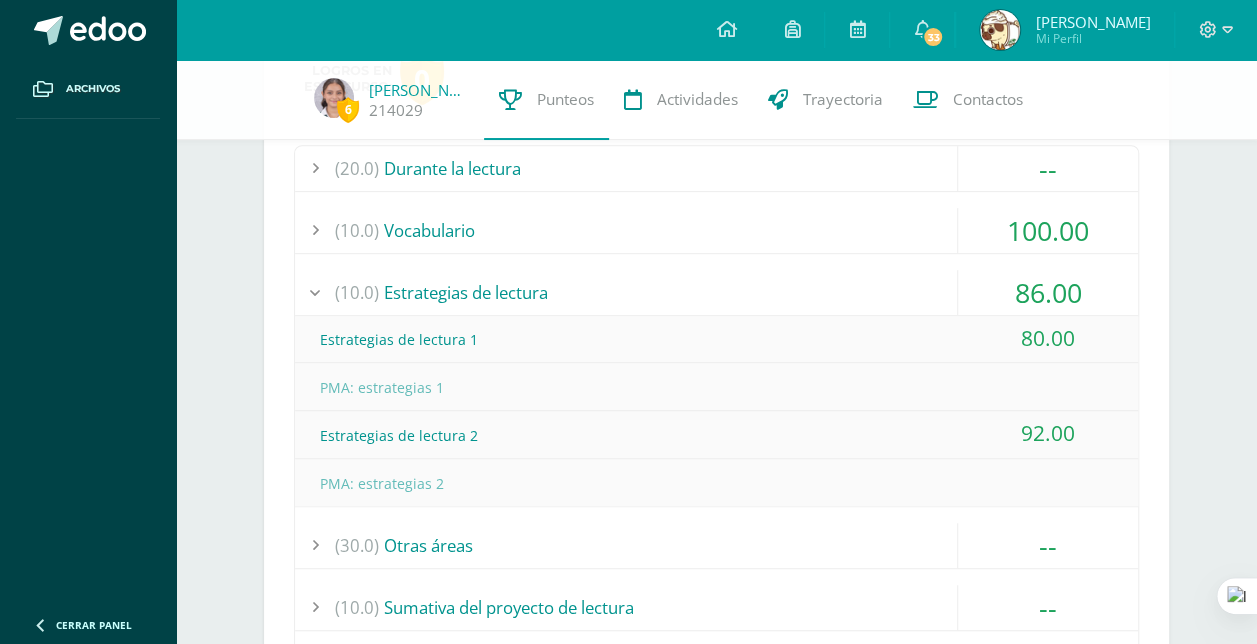 click on "(10.0)
Vocabulario" at bounding box center (716, 230) 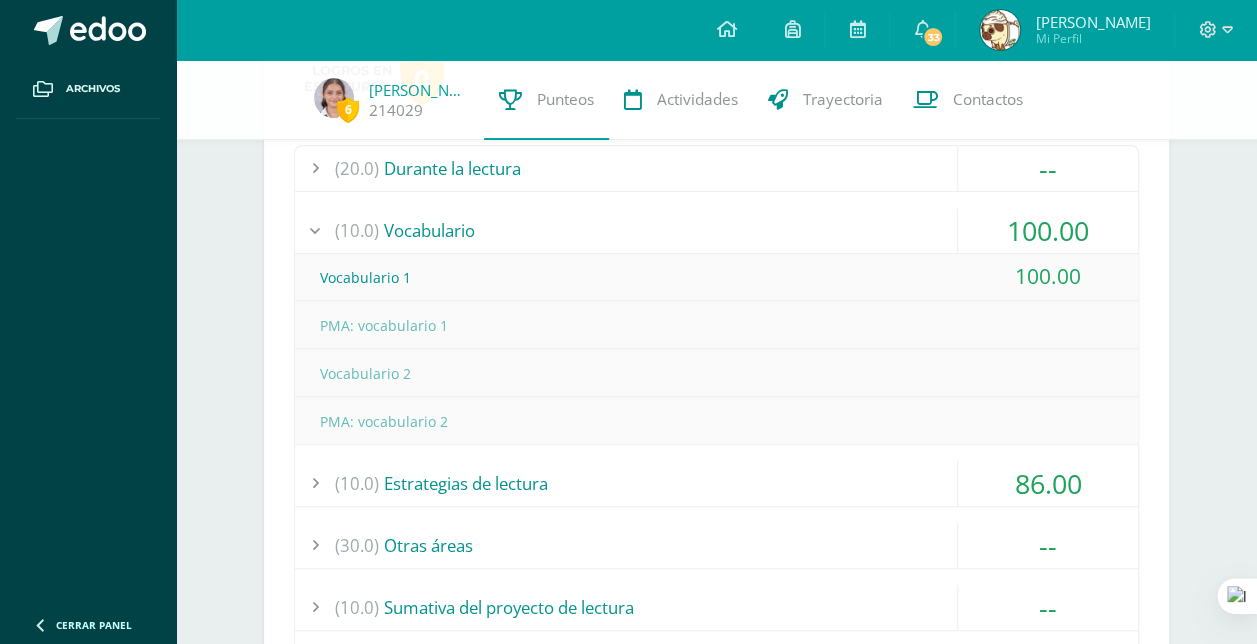 click on "(10.0)
Vocabulario" at bounding box center [716, 230] 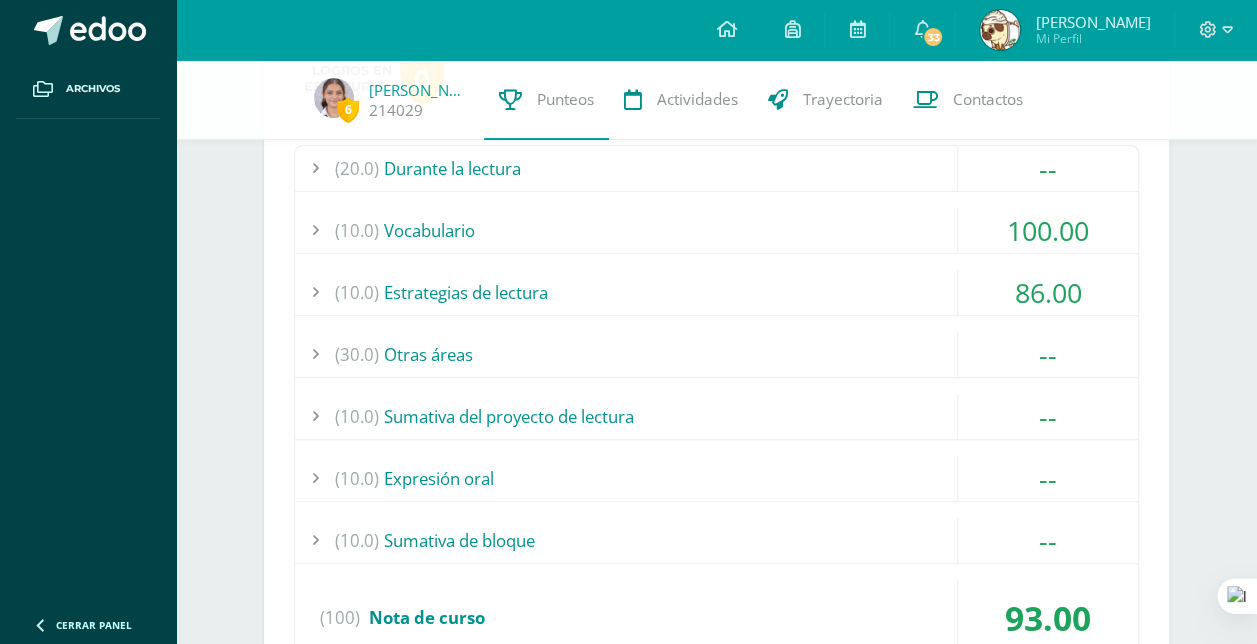 click on "(10.0)
Estrategias de lectura" at bounding box center [716, 292] 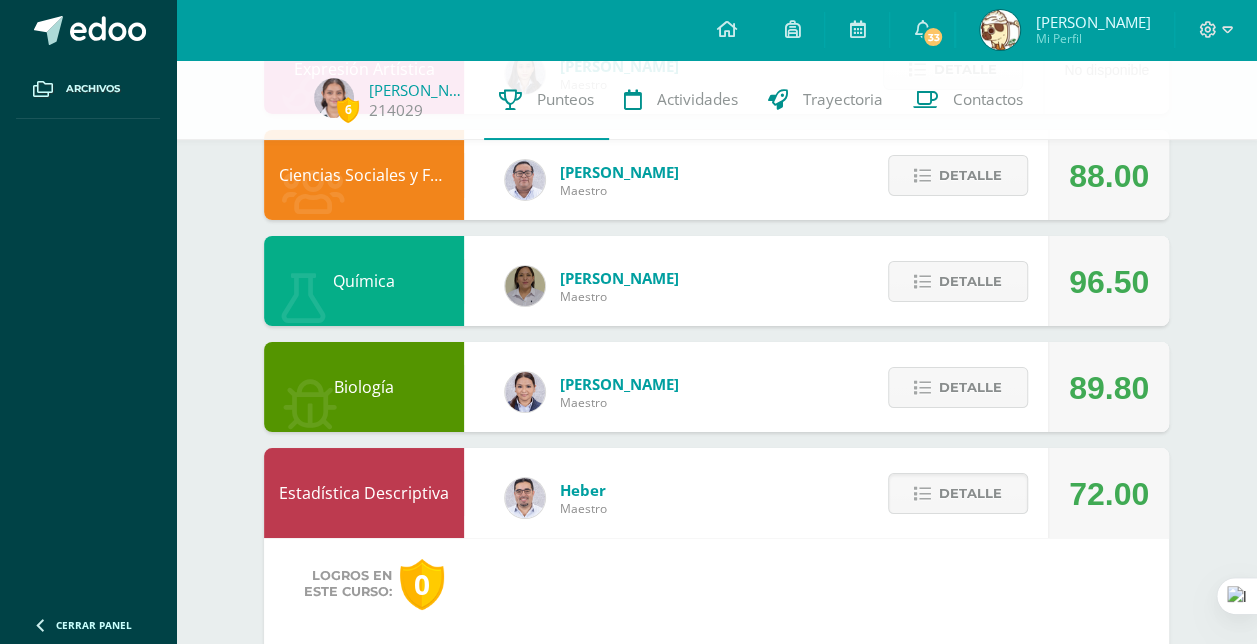 scroll, scrollTop: 3439, scrollLeft: 0, axis: vertical 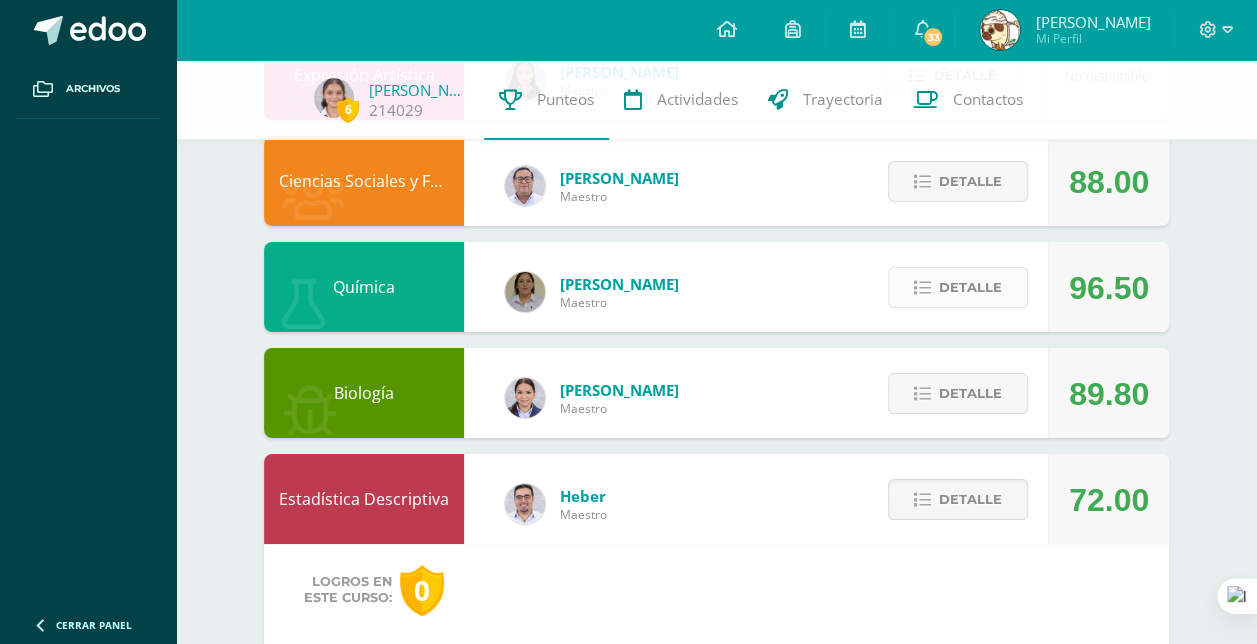 click on "Detalle" at bounding box center (970, 287) 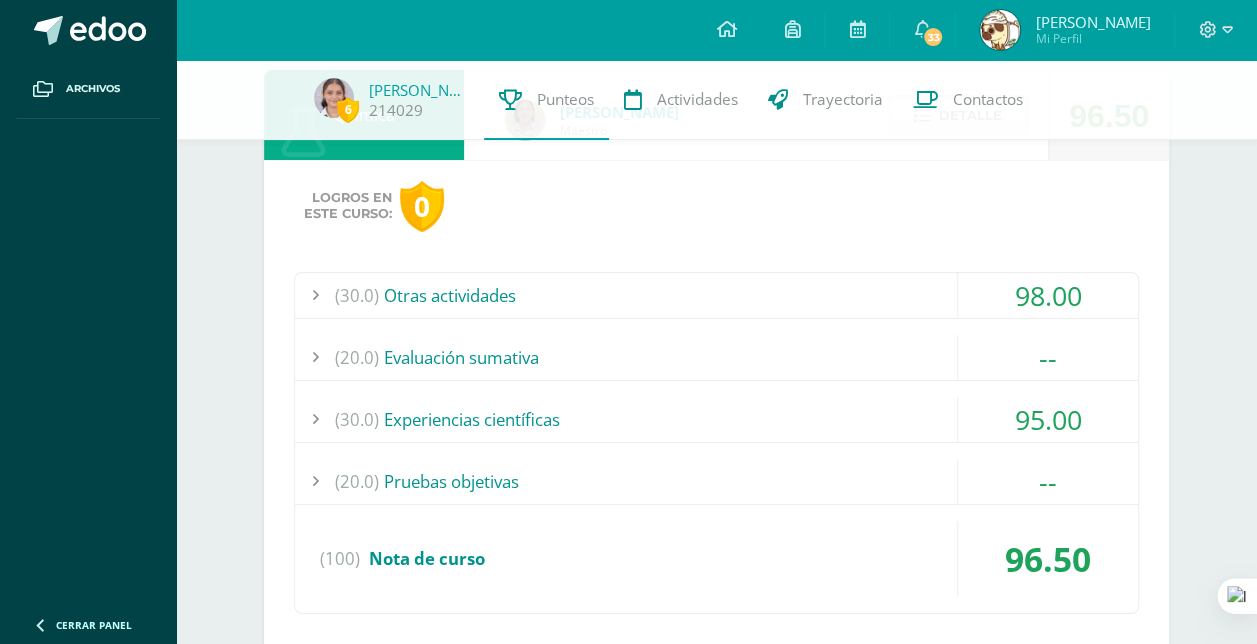 click on "(30.0)
Experiencias científicas" at bounding box center [716, 419] 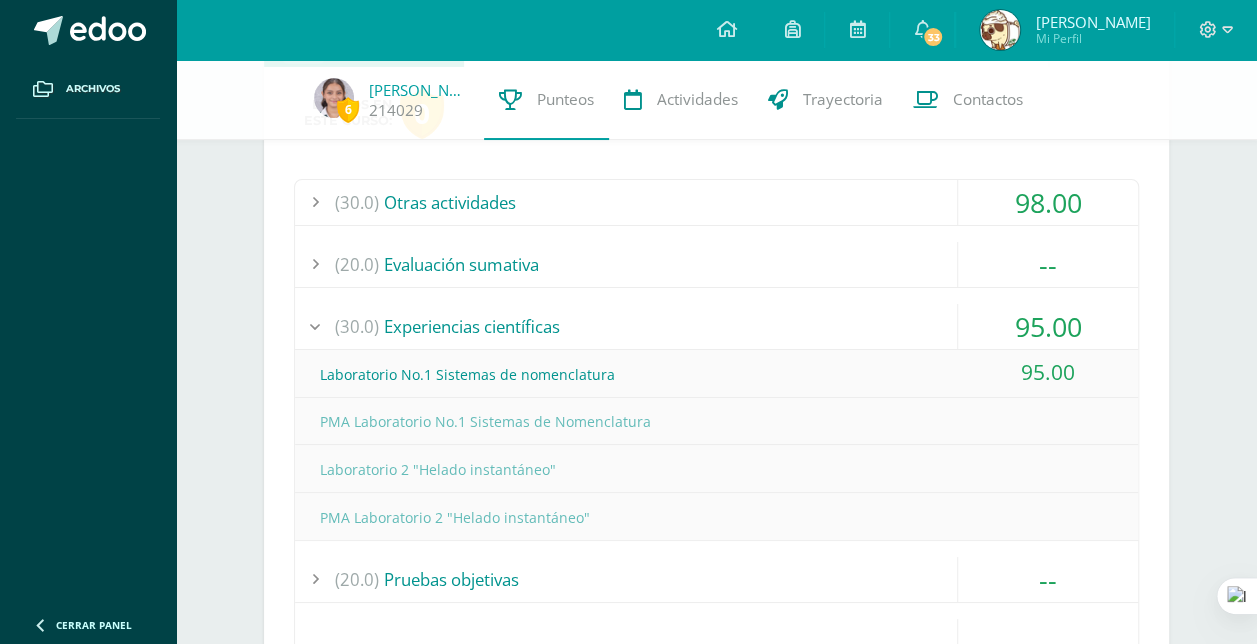 scroll, scrollTop: 3507, scrollLeft: 0, axis: vertical 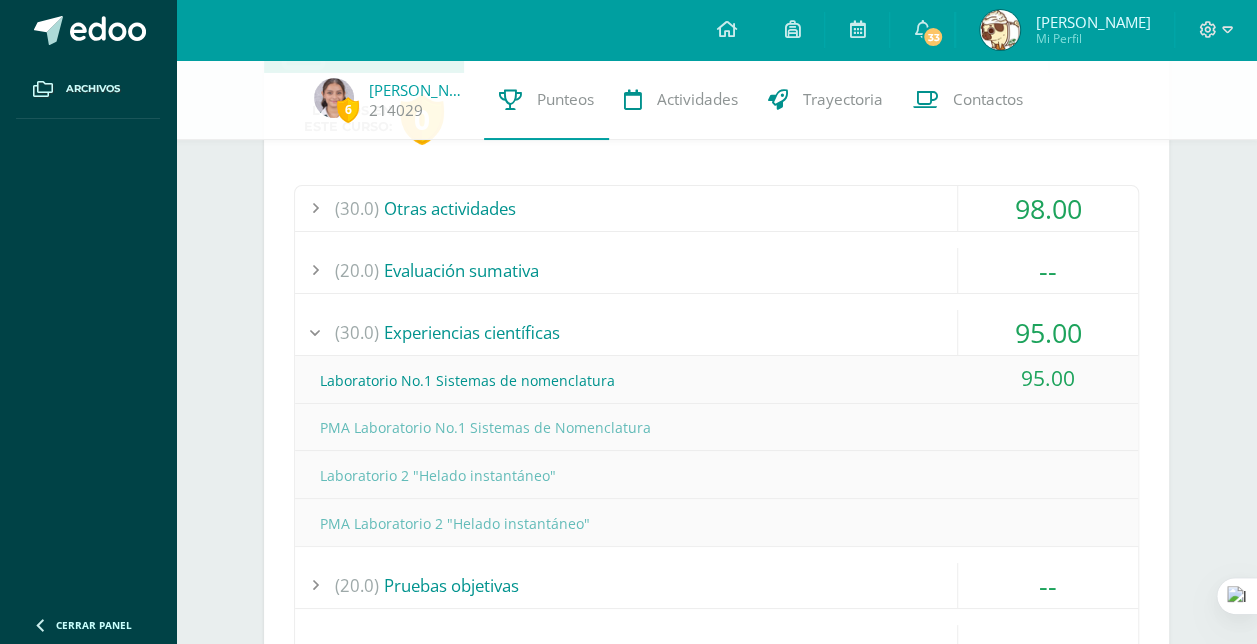 click on "(30.0)
Experiencias científicas" at bounding box center [716, 332] 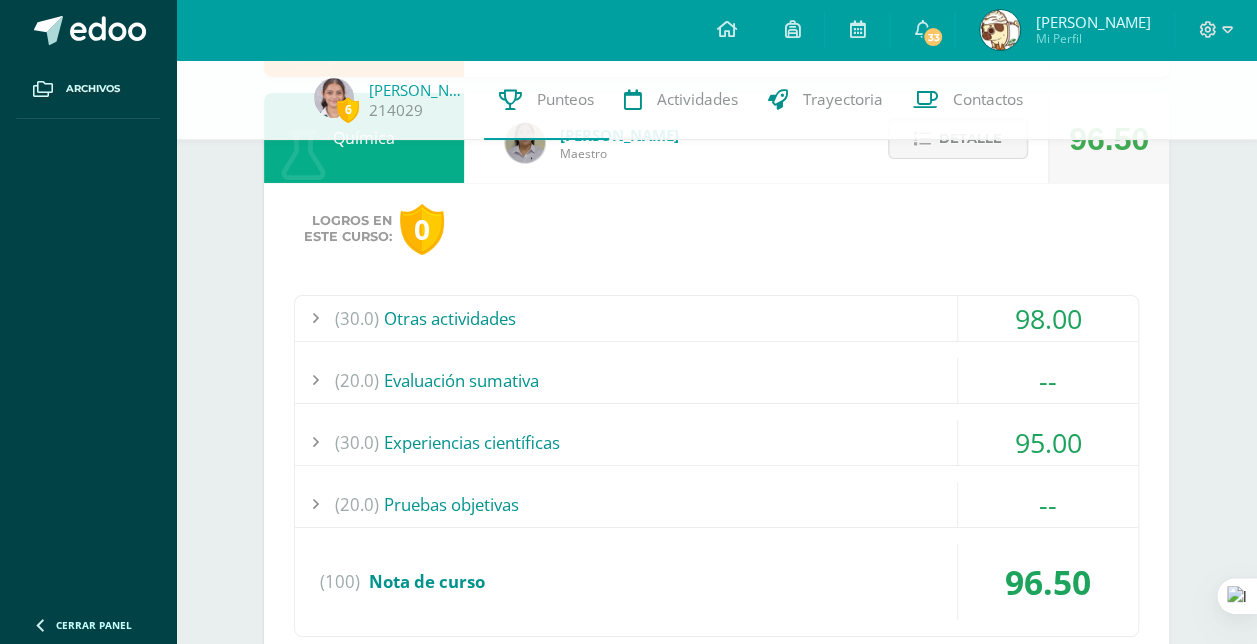 scroll, scrollTop: 3349, scrollLeft: 0, axis: vertical 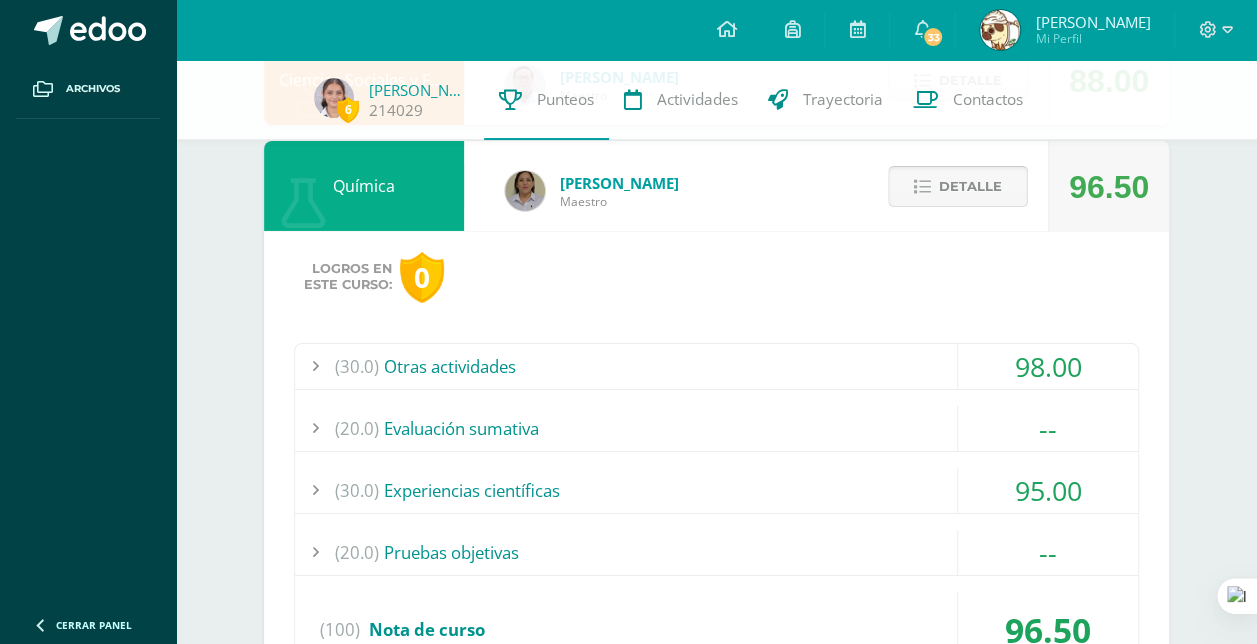 click on "Detalle" at bounding box center (958, 186) 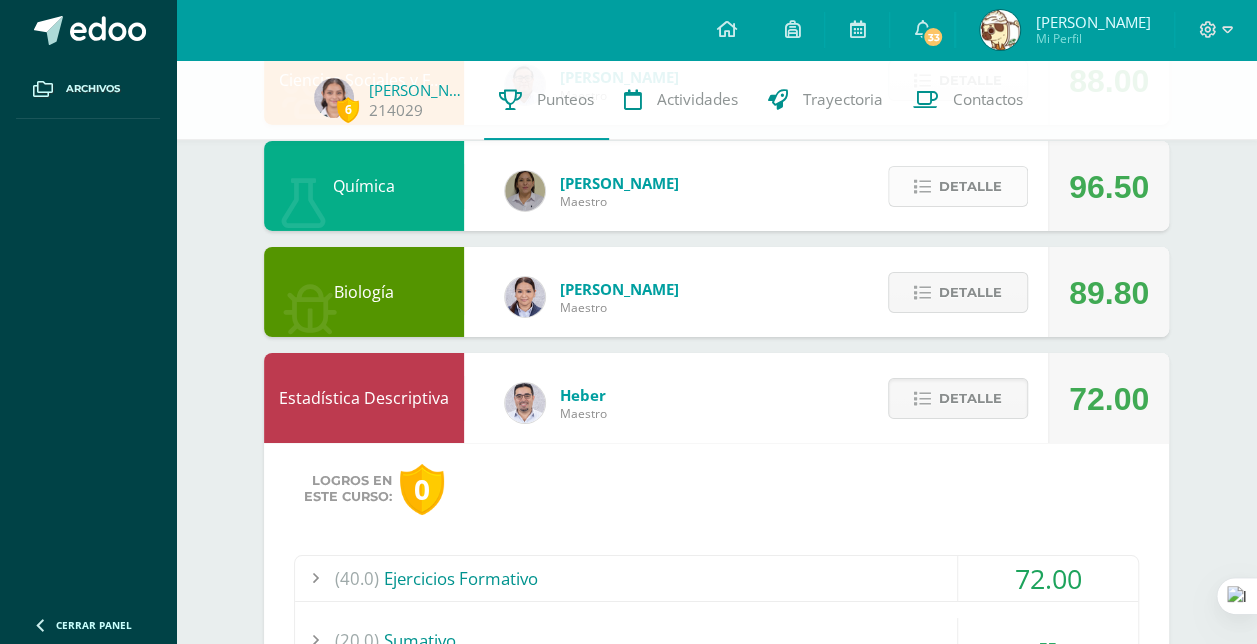 click on "Detalle" at bounding box center (970, 186) 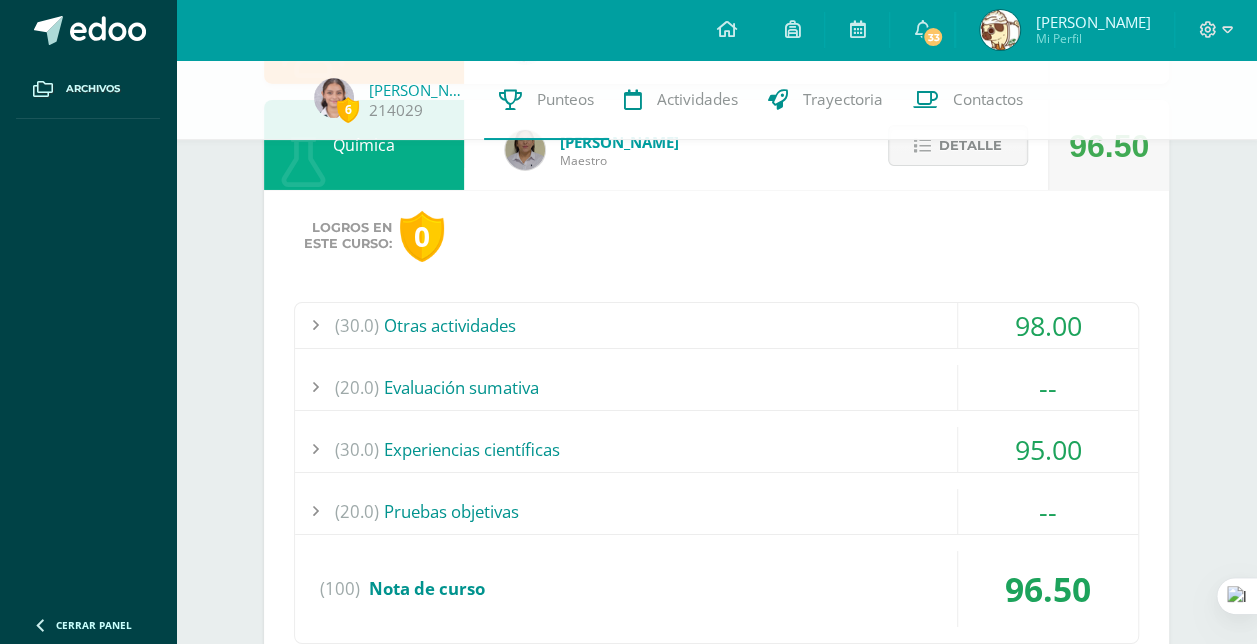 scroll, scrollTop: 3391, scrollLeft: 0, axis: vertical 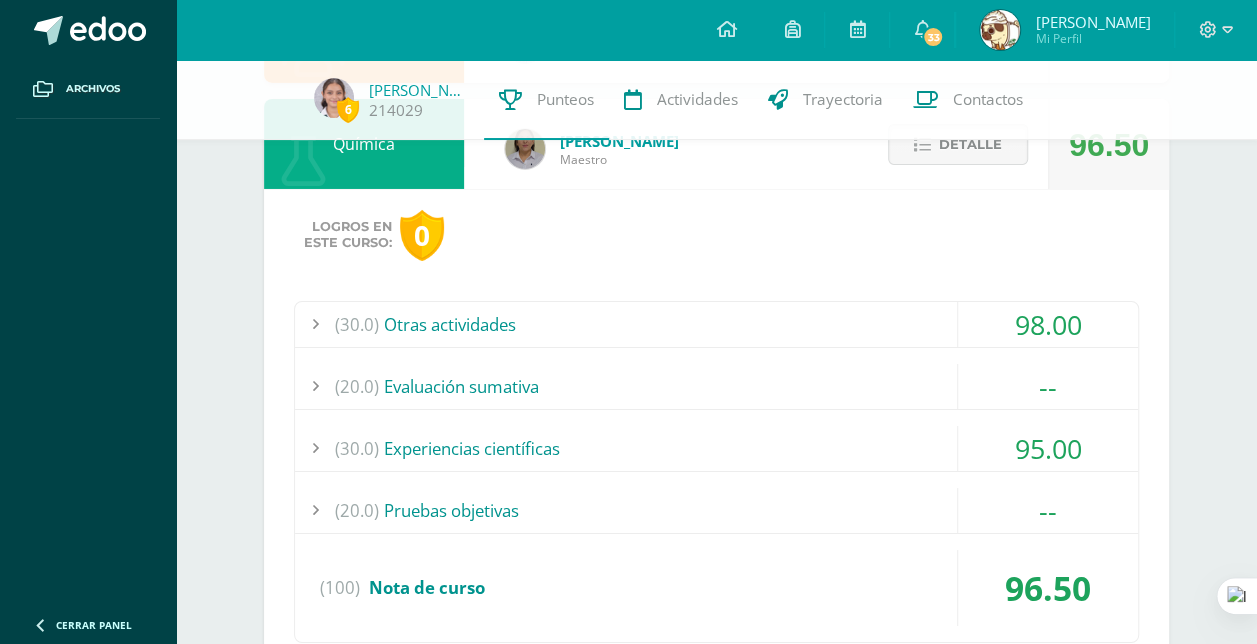 click on "(30.0)
Otras actividades" at bounding box center [716, 324] 